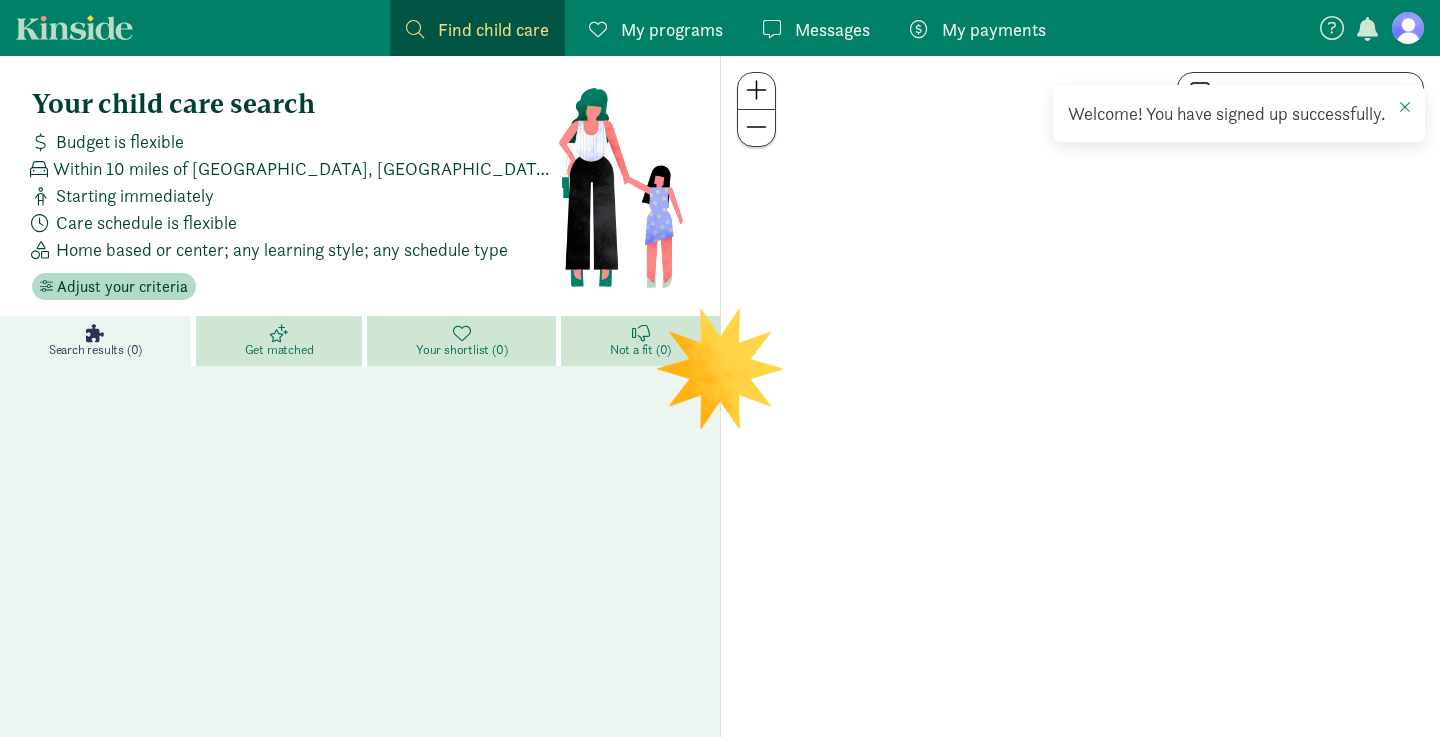 scroll, scrollTop: 0, scrollLeft: 0, axis: both 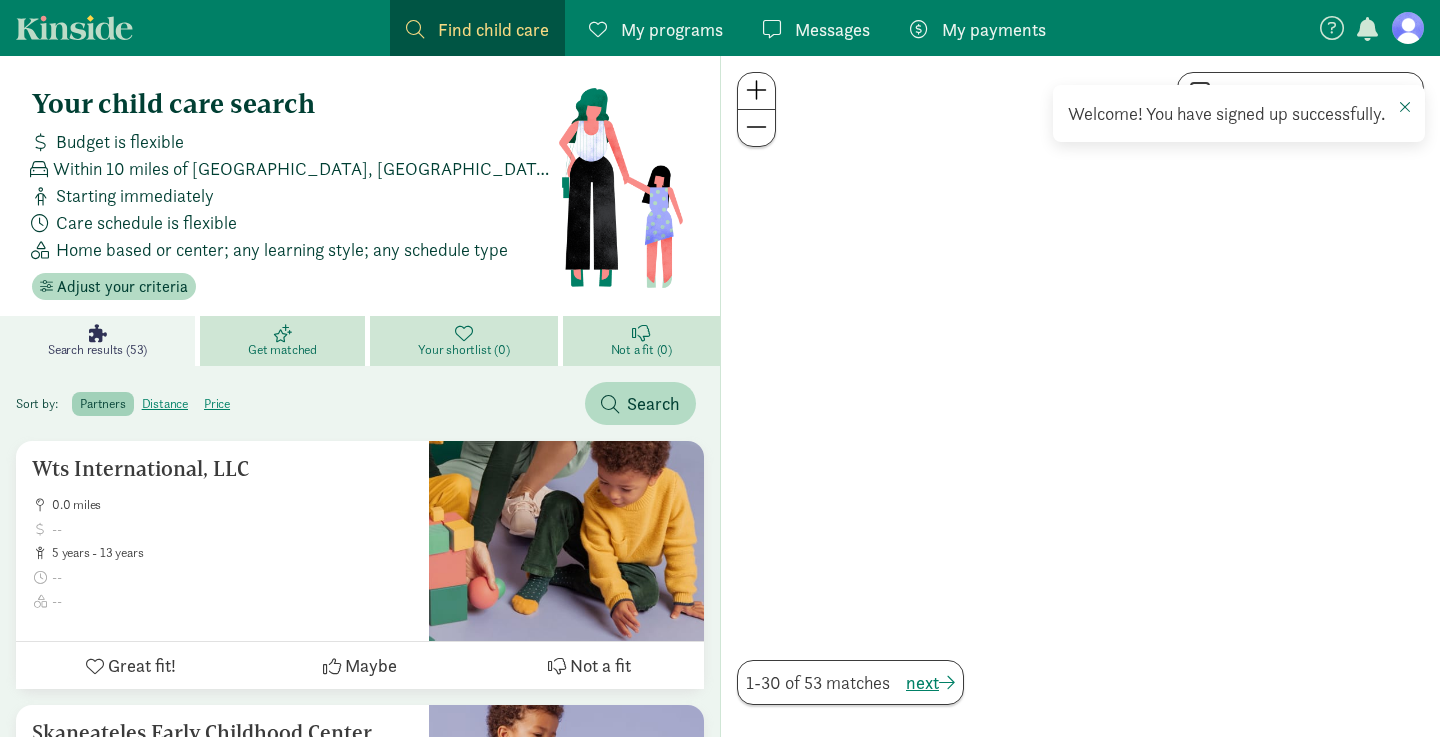 click at bounding box center (1405, 107) 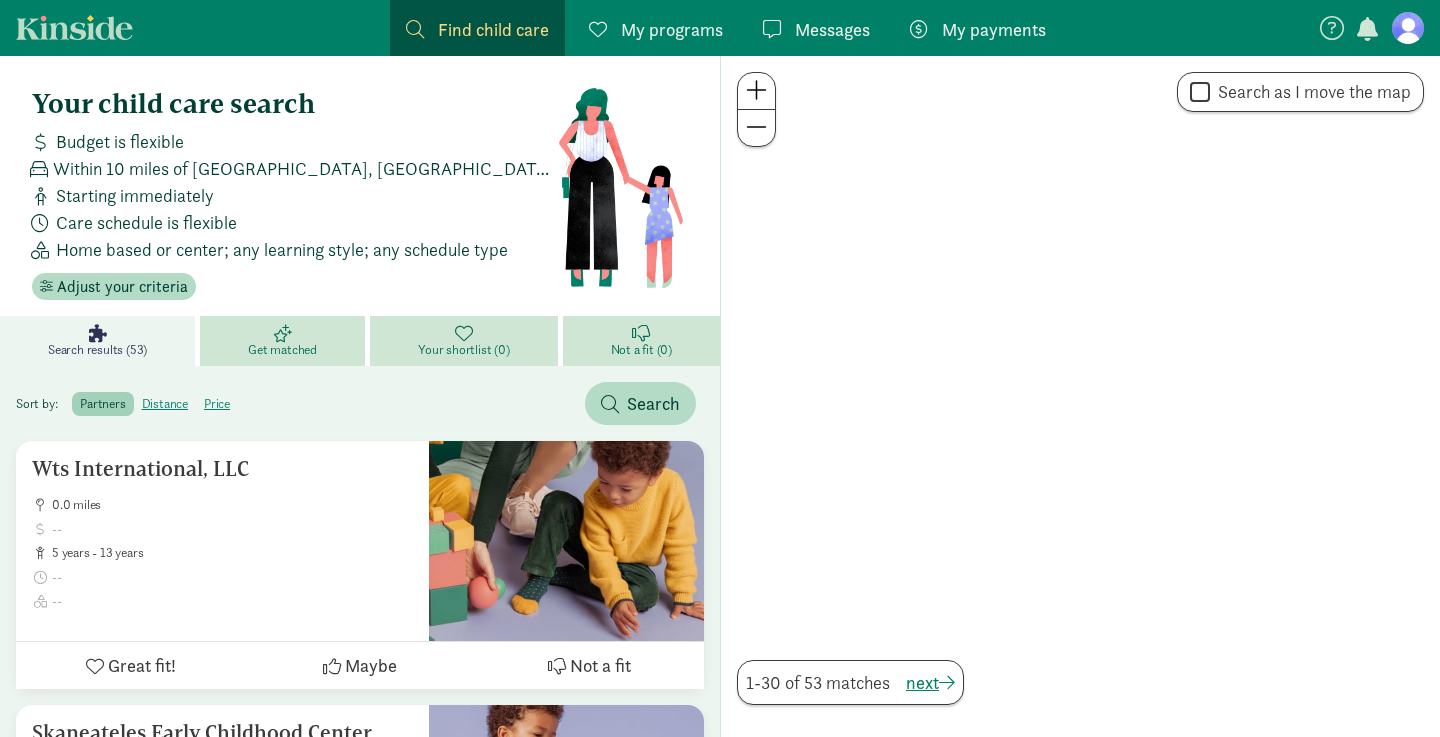 click on "Find child care" at bounding box center (493, 29) 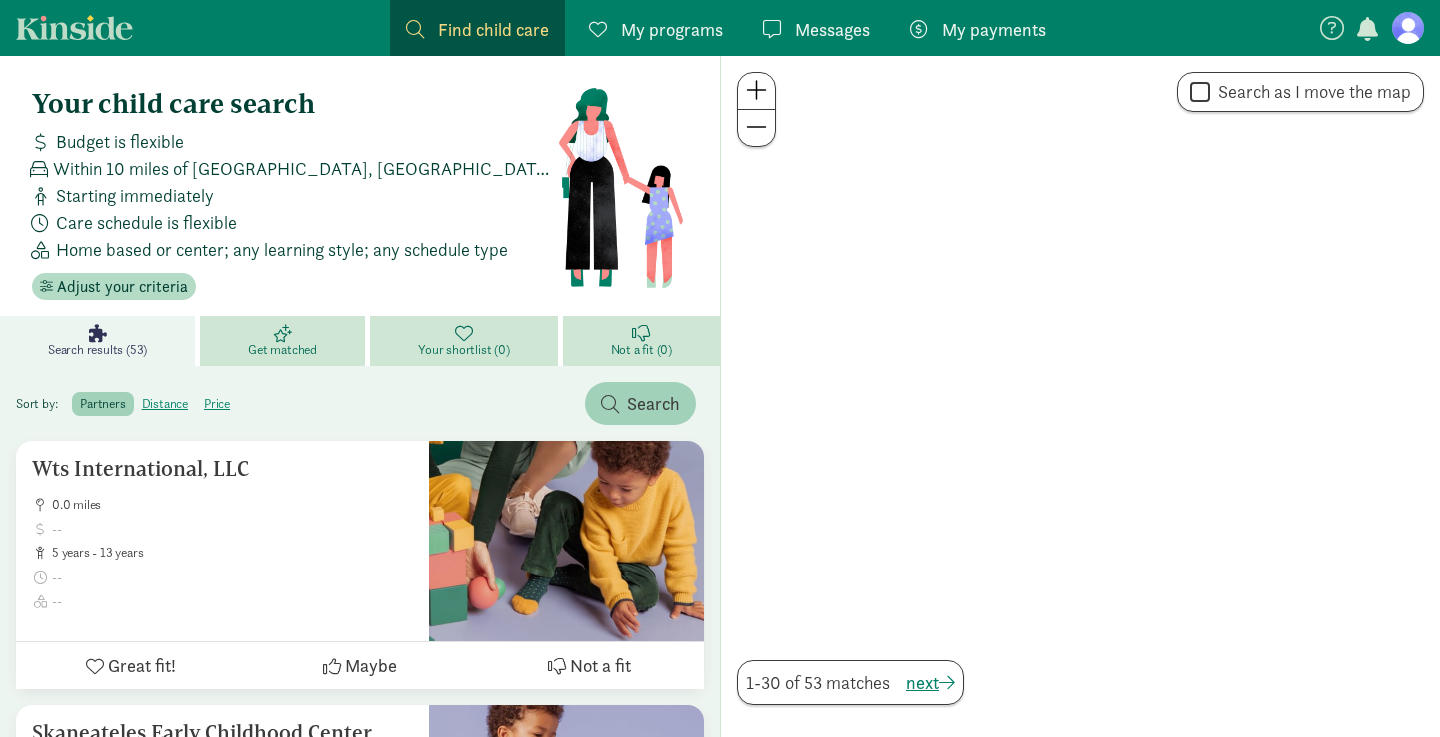 click on "Search" at bounding box center (653, 403) 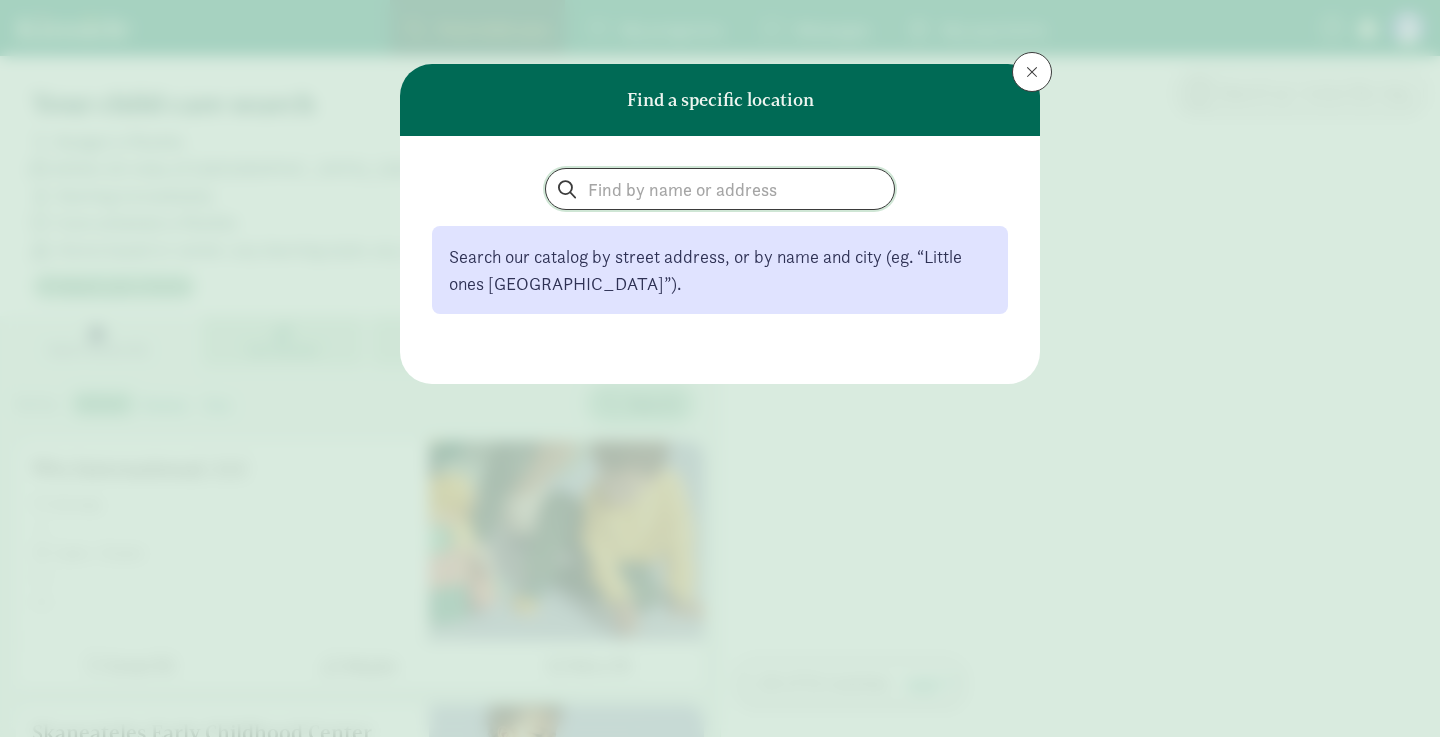 click 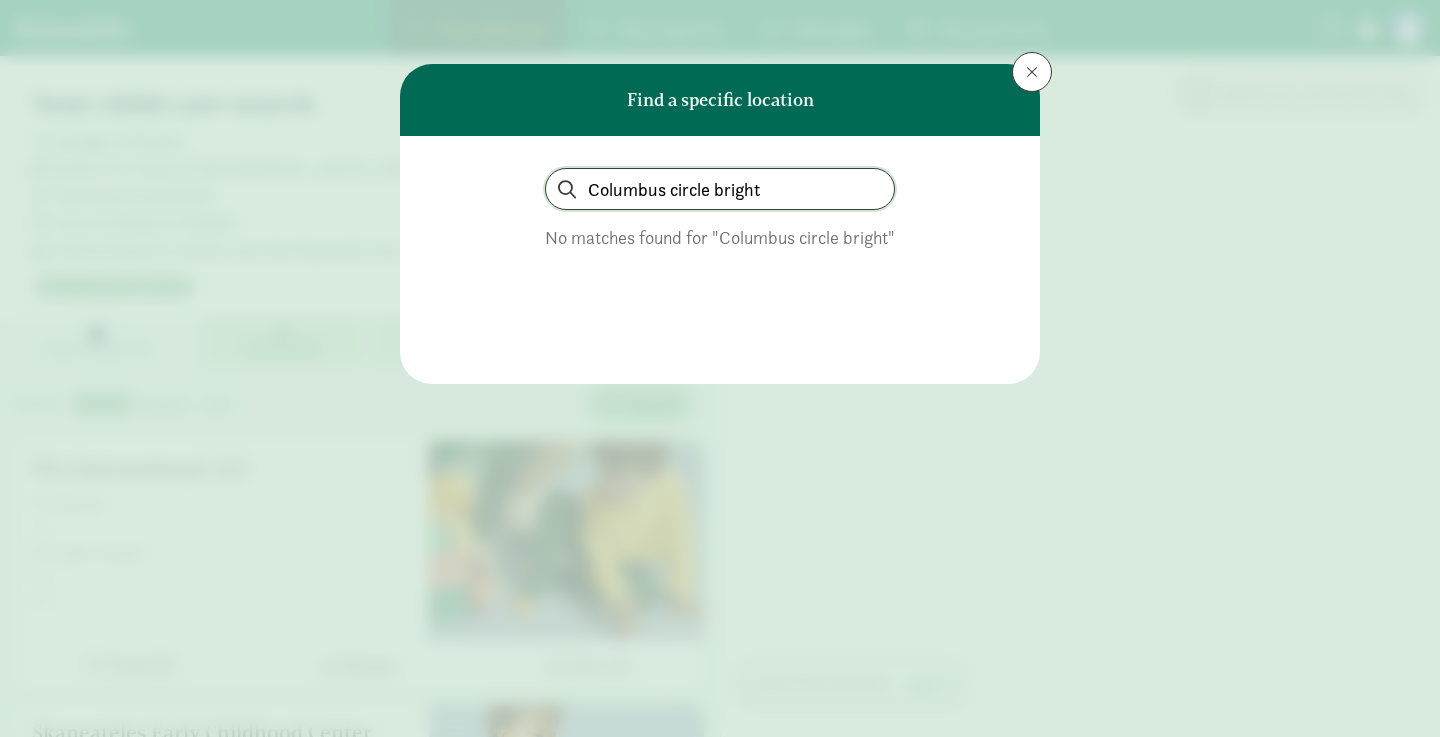 drag, startPoint x: 712, startPoint y: 182, endPoint x: 550, endPoint y: 185, distance: 162.02777 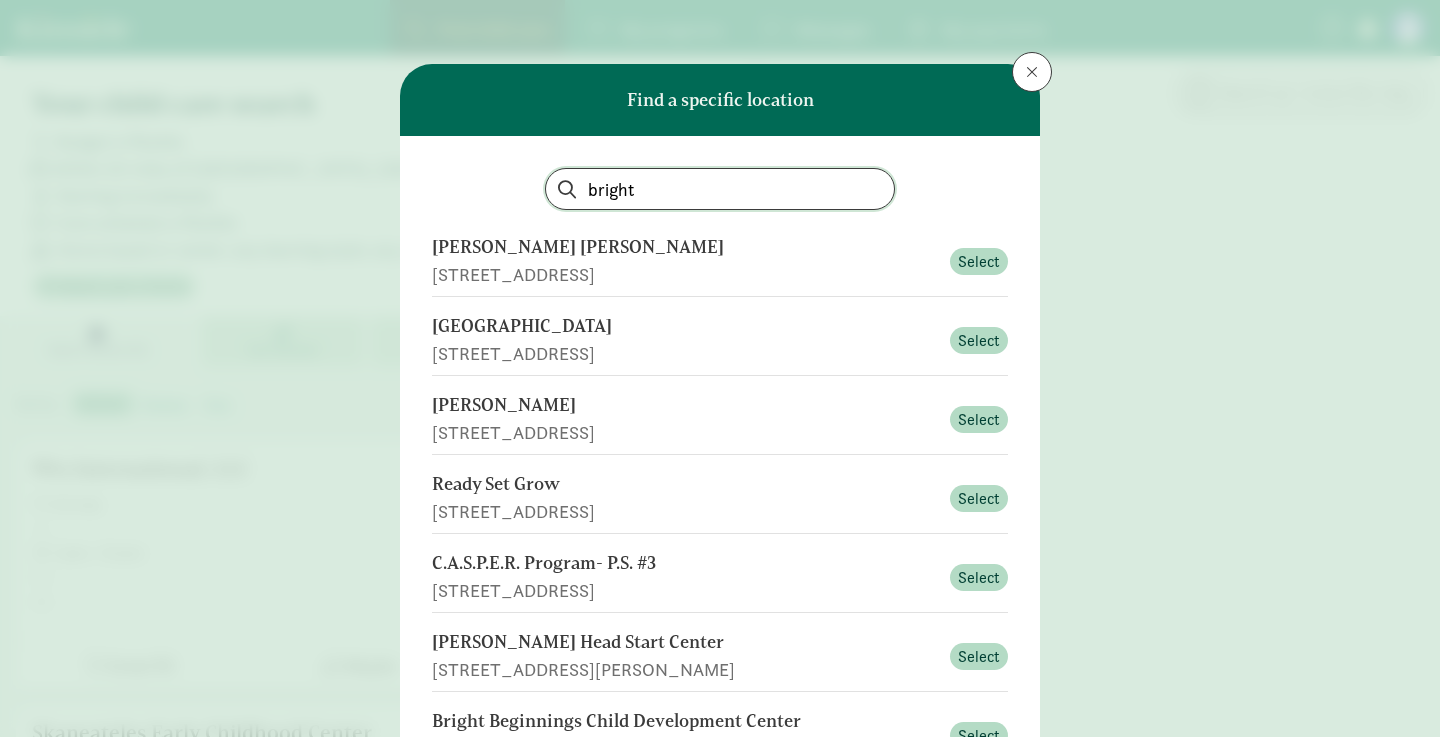 click on "bright" 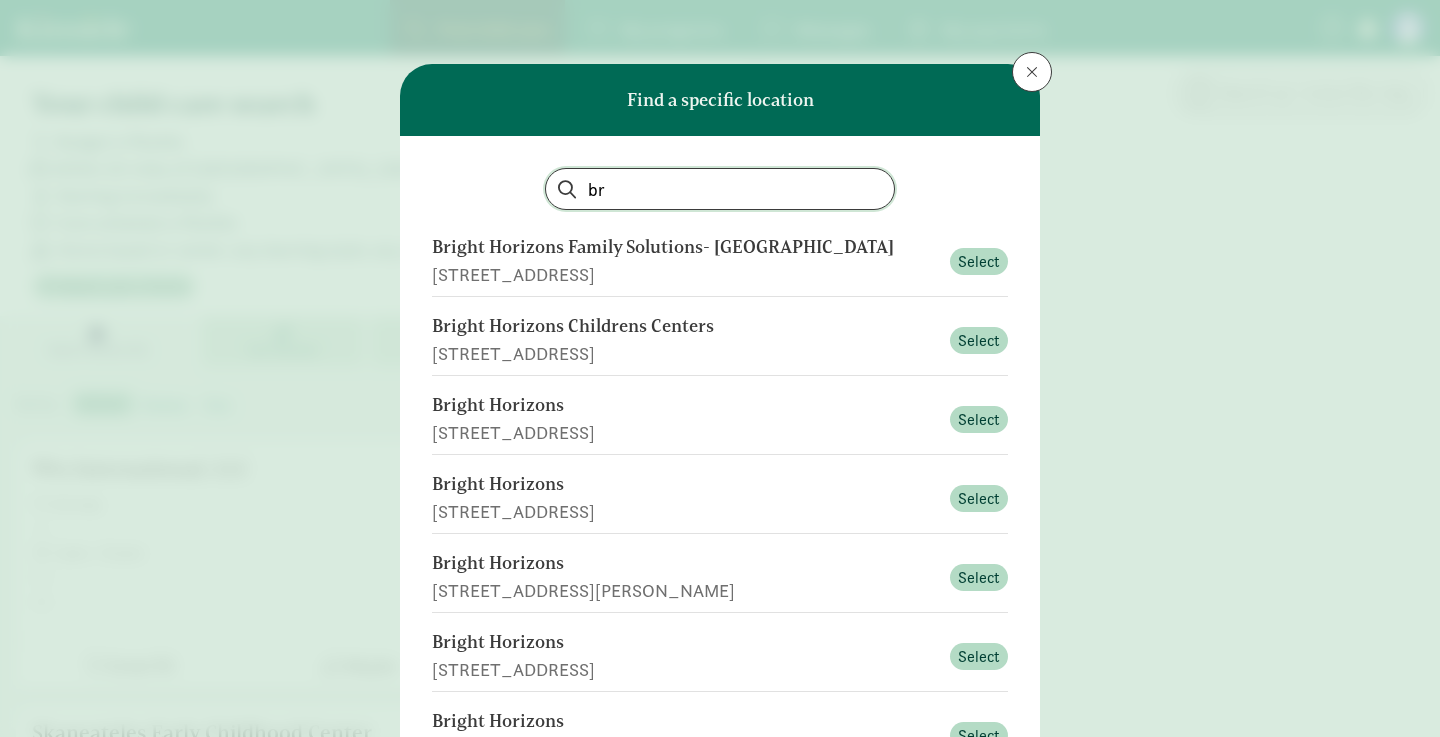 type on "b" 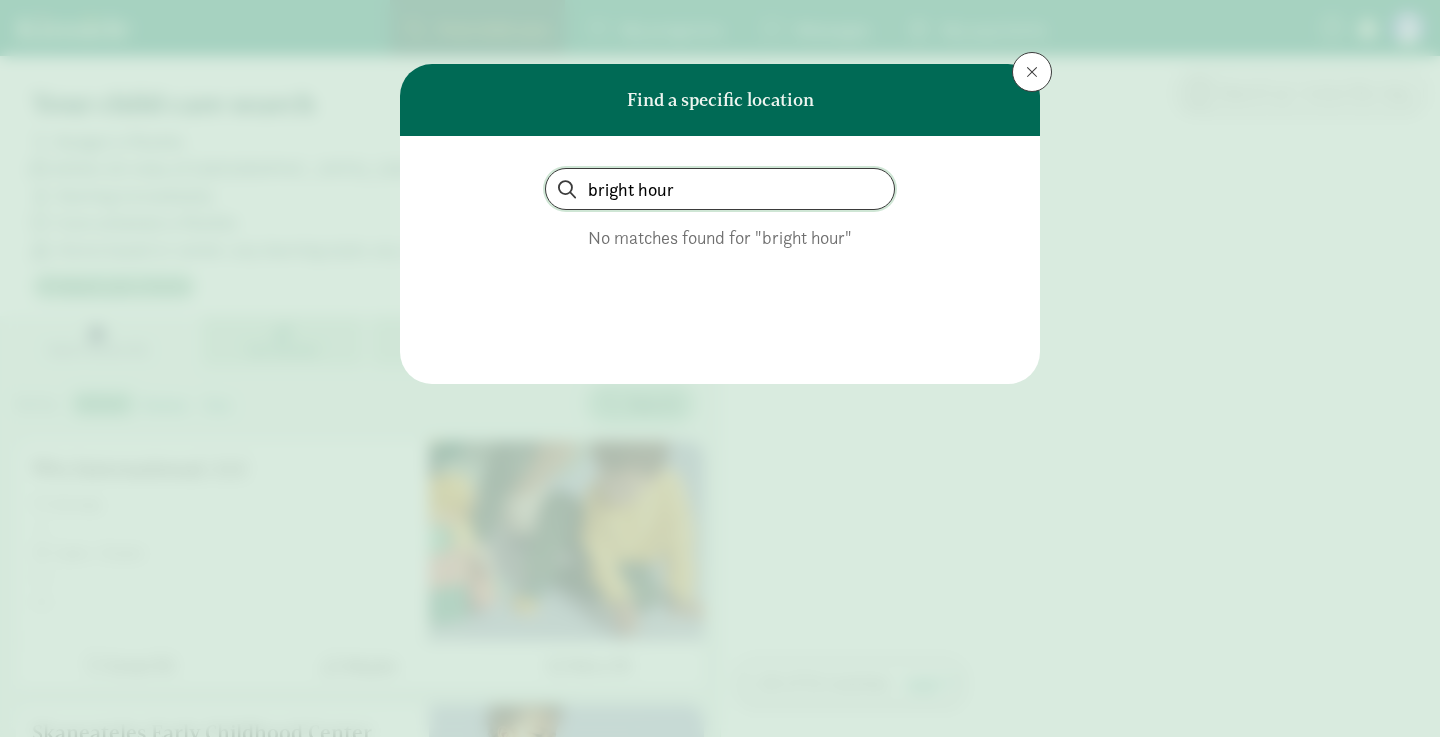 drag, startPoint x: 637, startPoint y: 189, endPoint x: 460, endPoint y: 181, distance: 177.1807 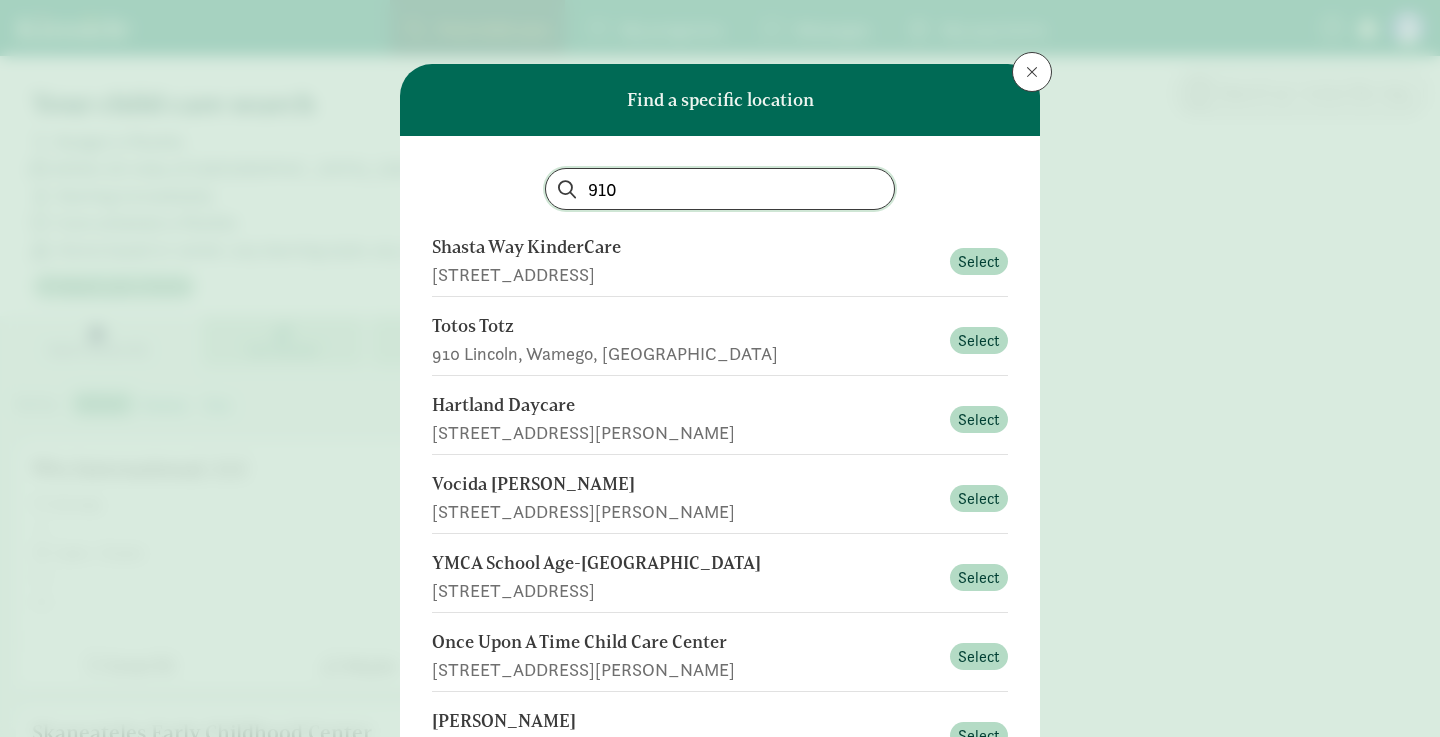 scroll, scrollTop: -1, scrollLeft: 0, axis: vertical 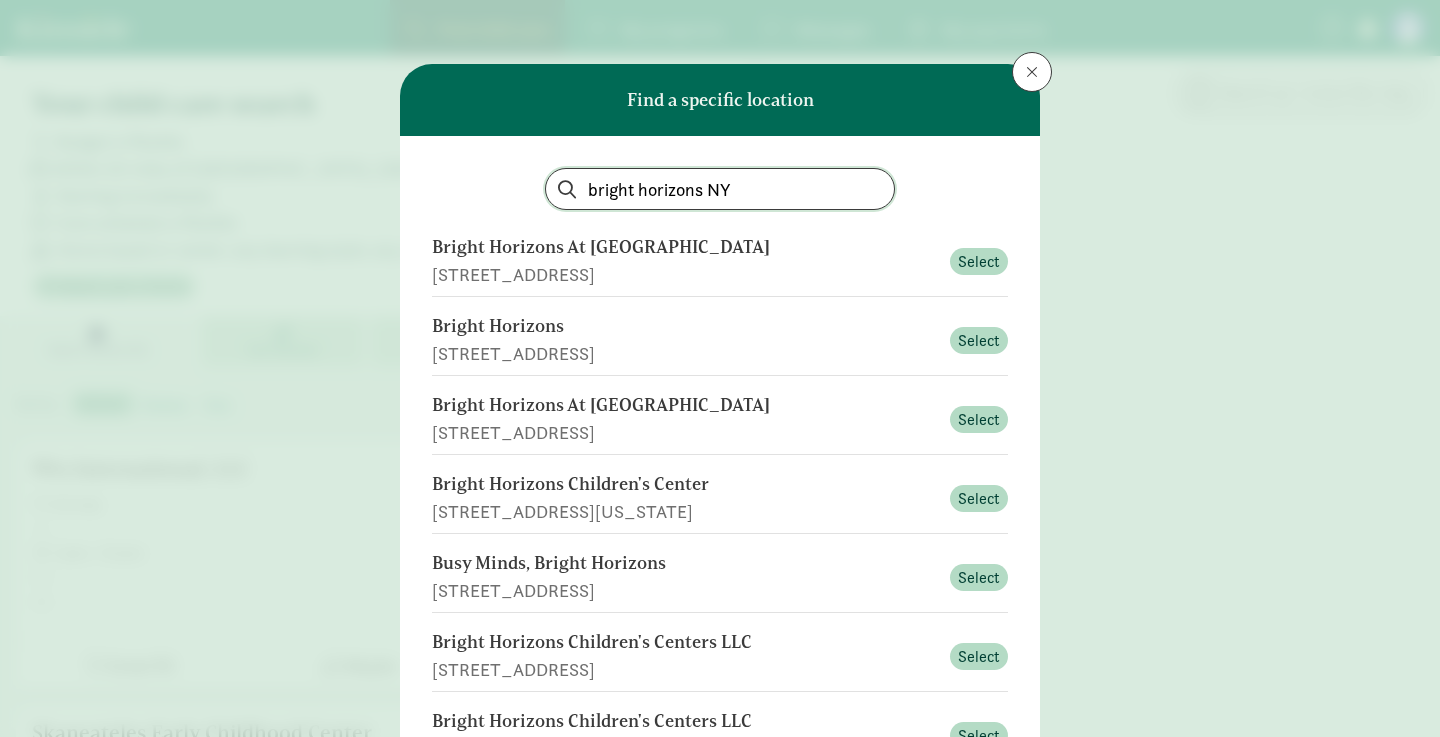 drag, startPoint x: 779, startPoint y: 184, endPoint x: 483, endPoint y: 178, distance: 296.0608 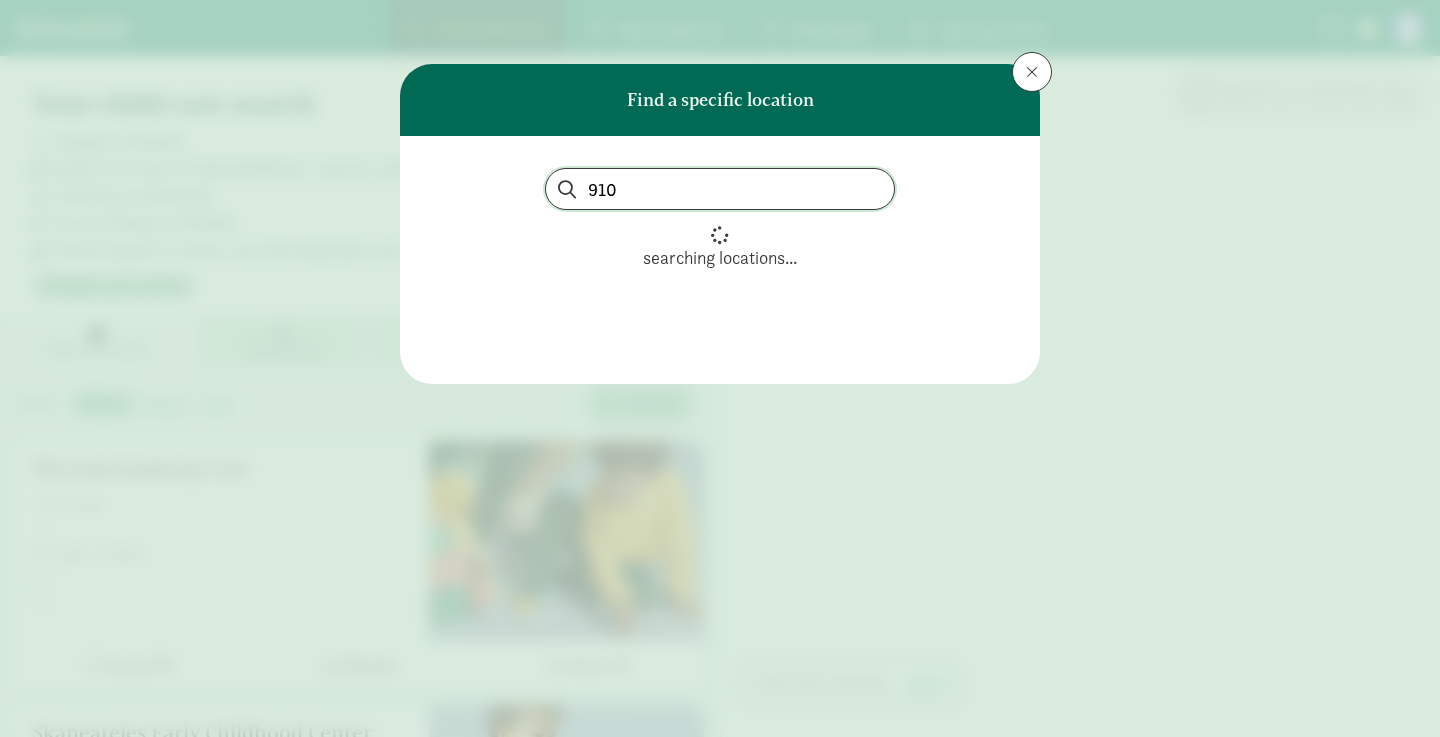 scroll, scrollTop: 0, scrollLeft: 0, axis: both 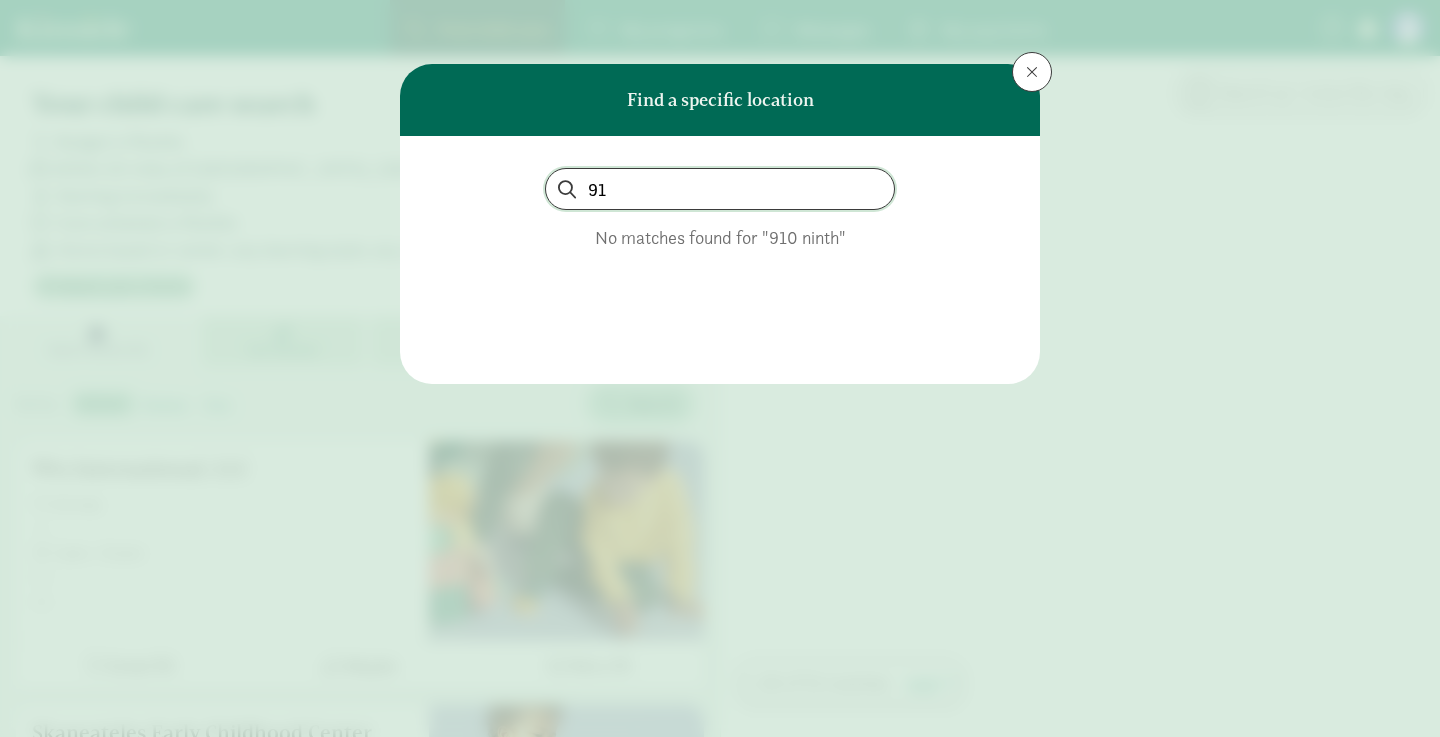 type on "9" 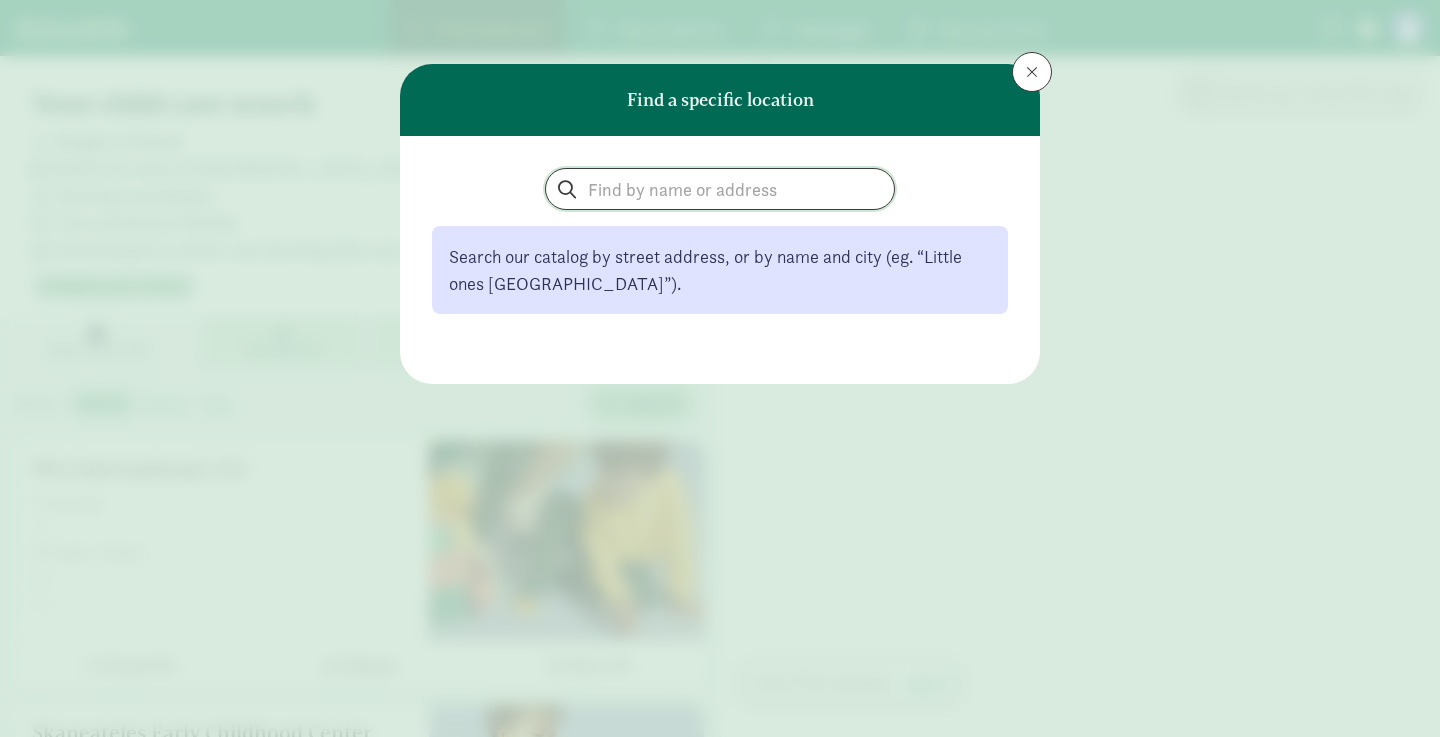type 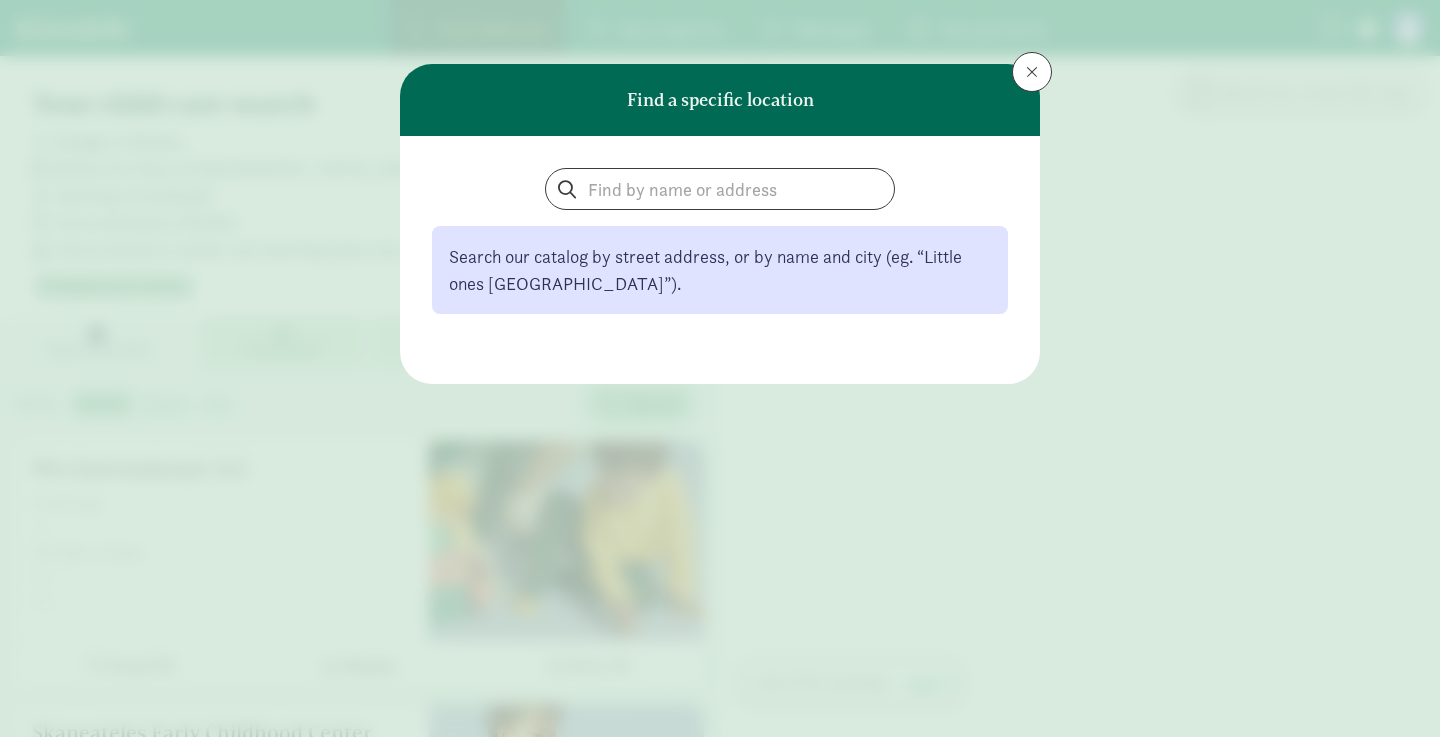 click at bounding box center (1032, 72) 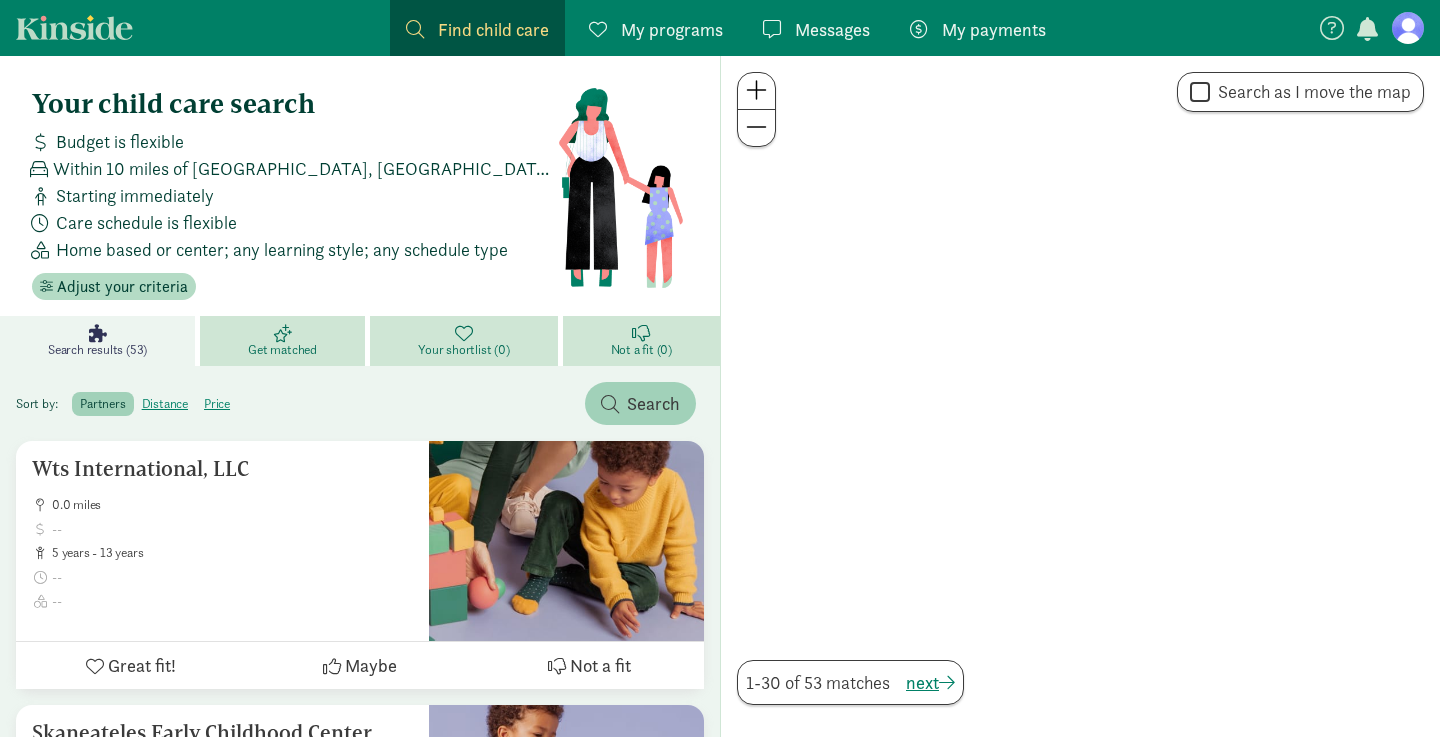 click on "Search" at bounding box center [653, 403] 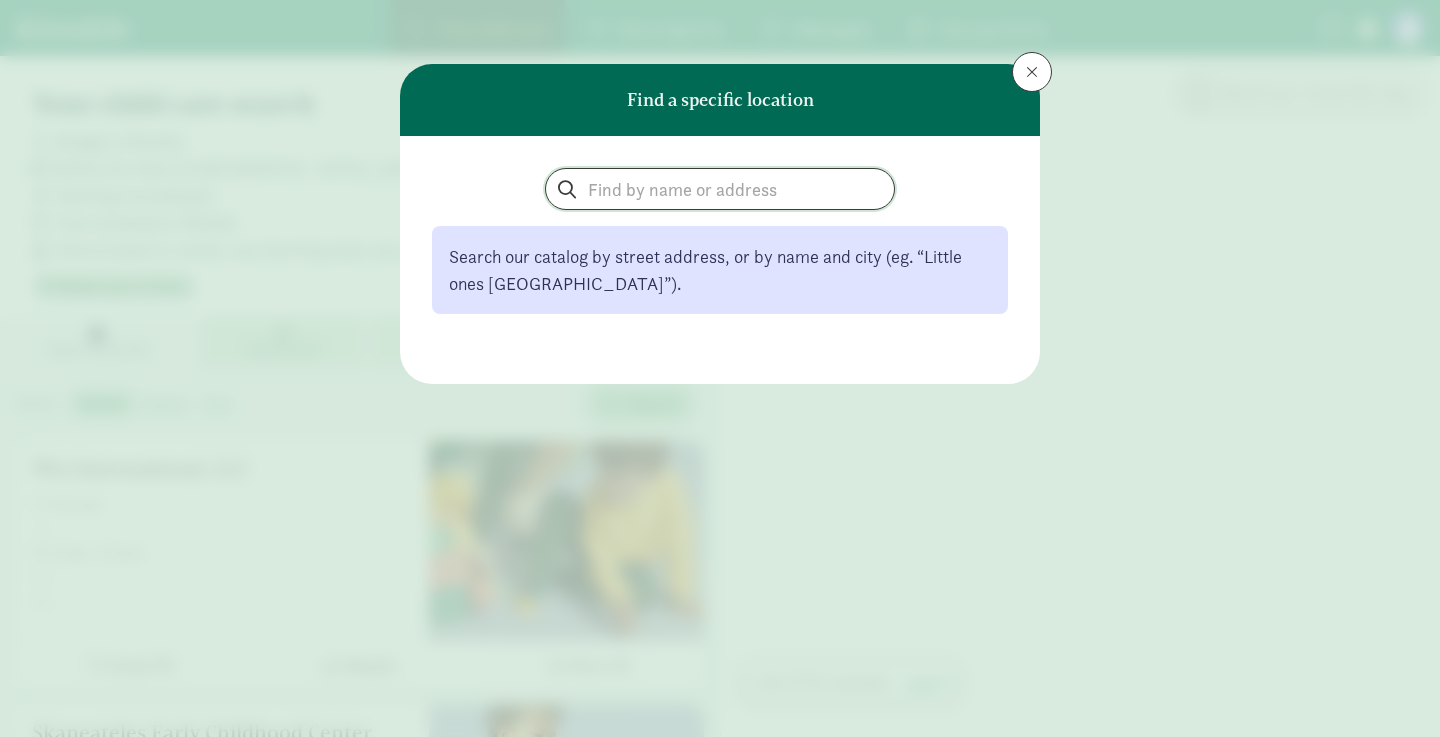 click 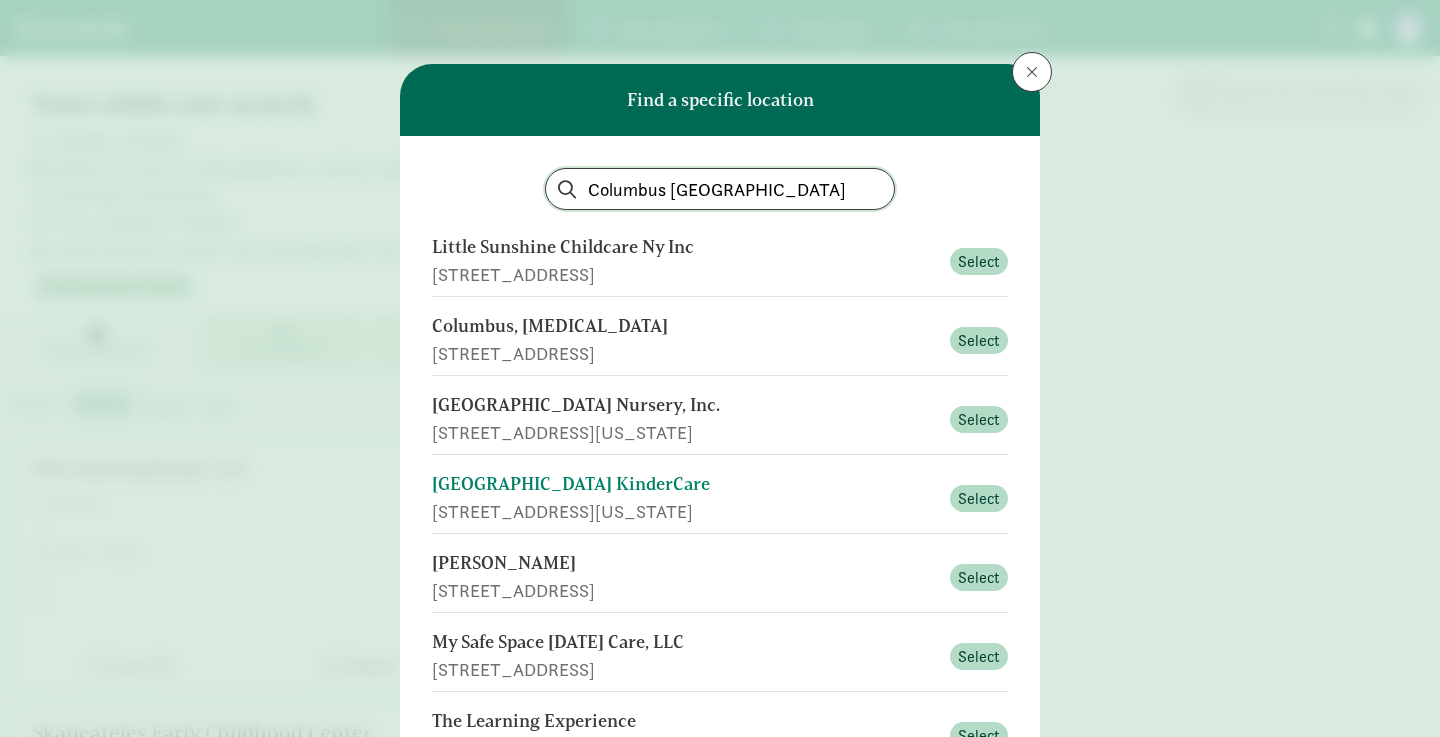 scroll, scrollTop: 0, scrollLeft: 0, axis: both 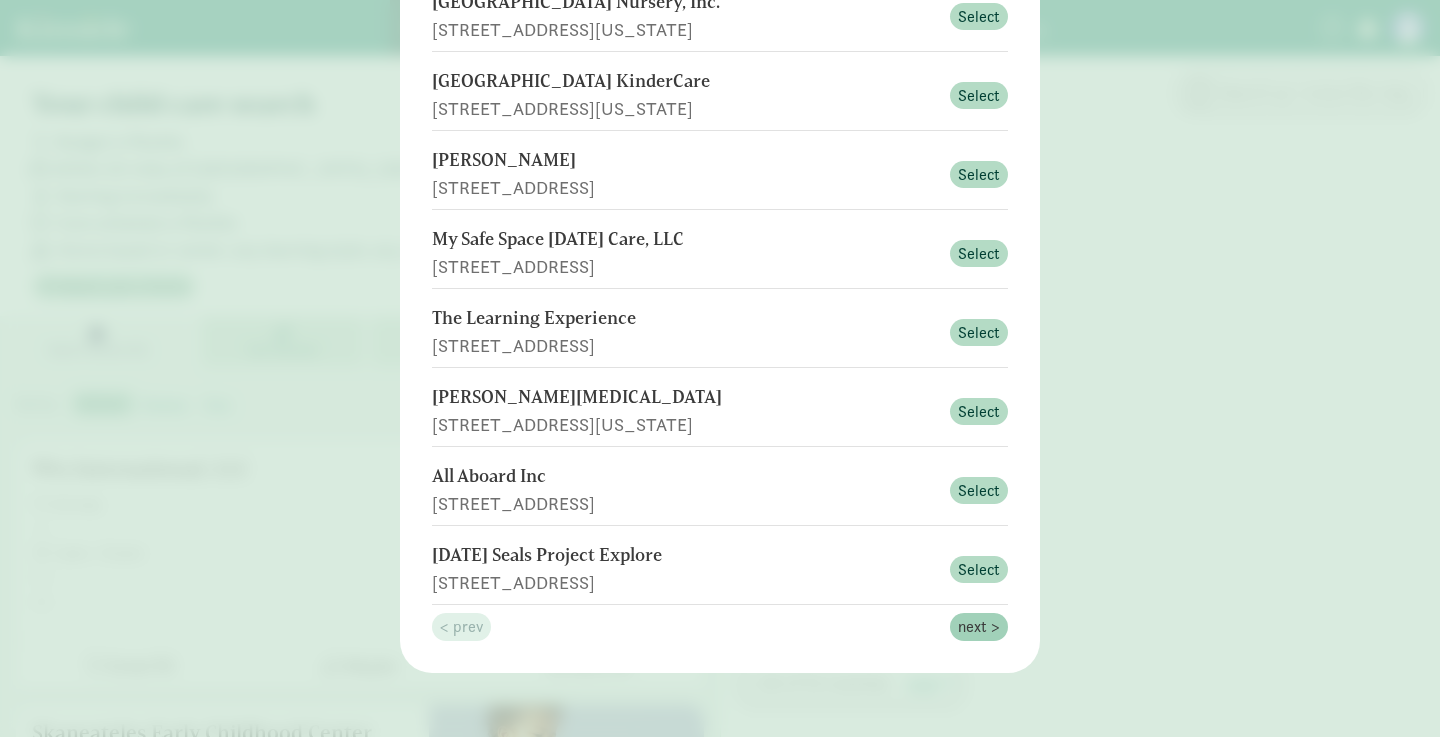 type on "Columbus [GEOGRAPHIC_DATA]" 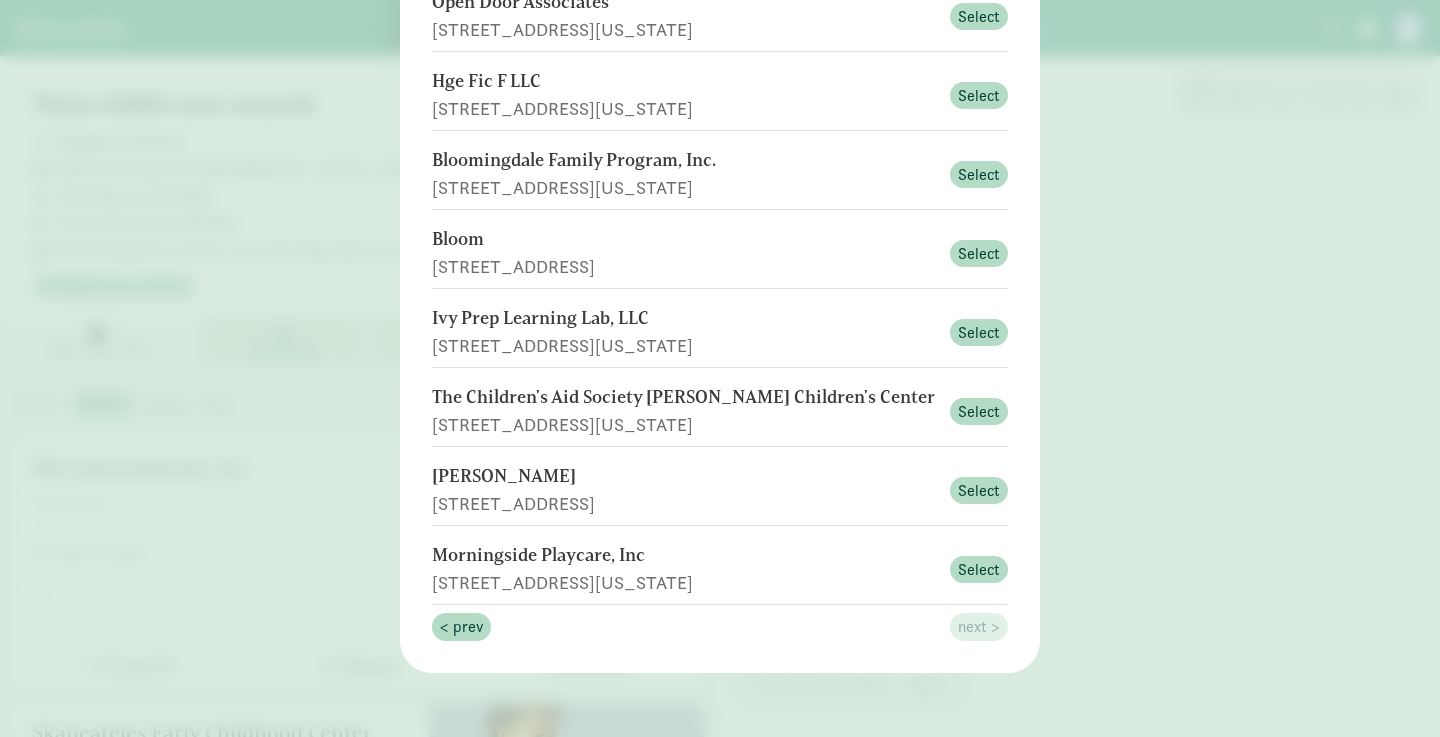 scroll, scrollTop: 324, scrollLeft: 0, axis: vertical 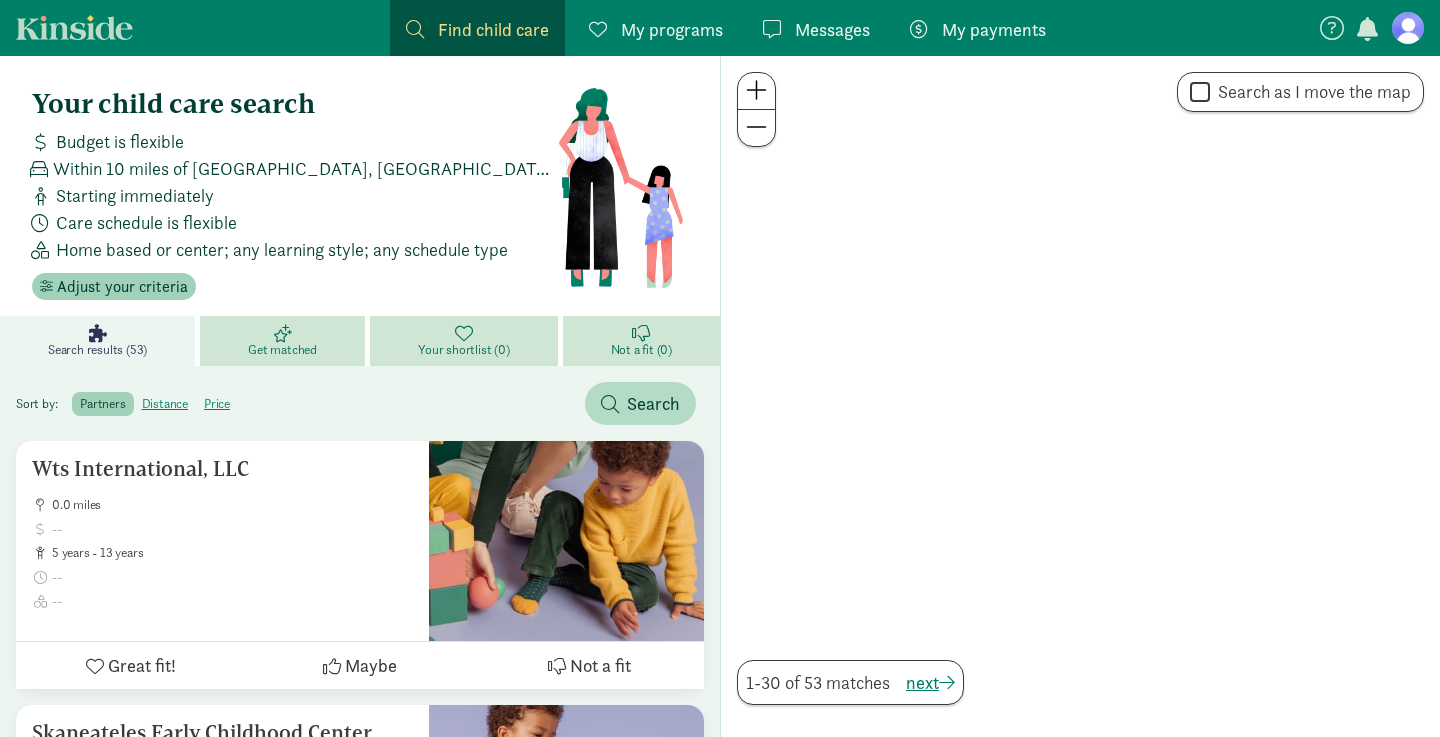 click on "Adjust your criteria" at bounding box center (122, 287) 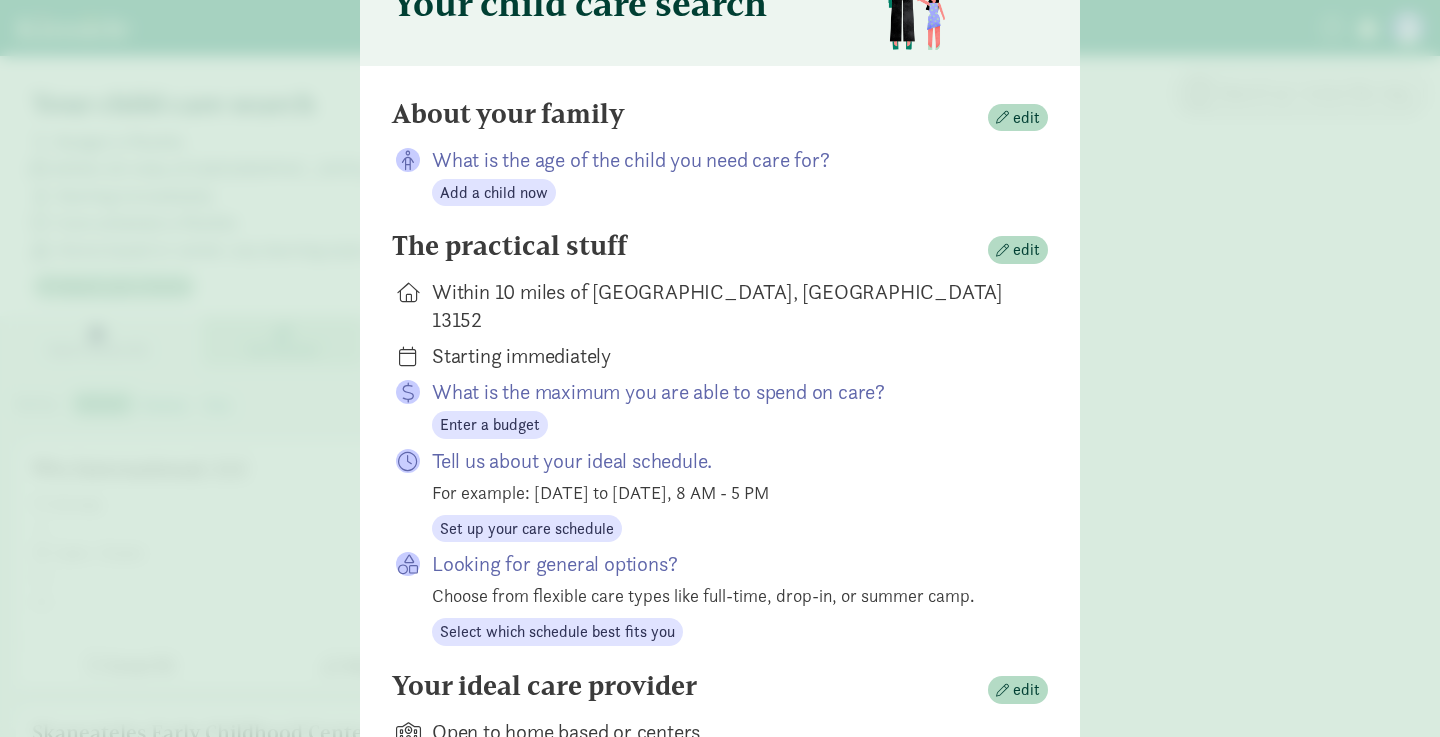 scroll, scrollTop: 162, scrollLeft: 0, axis: vertical 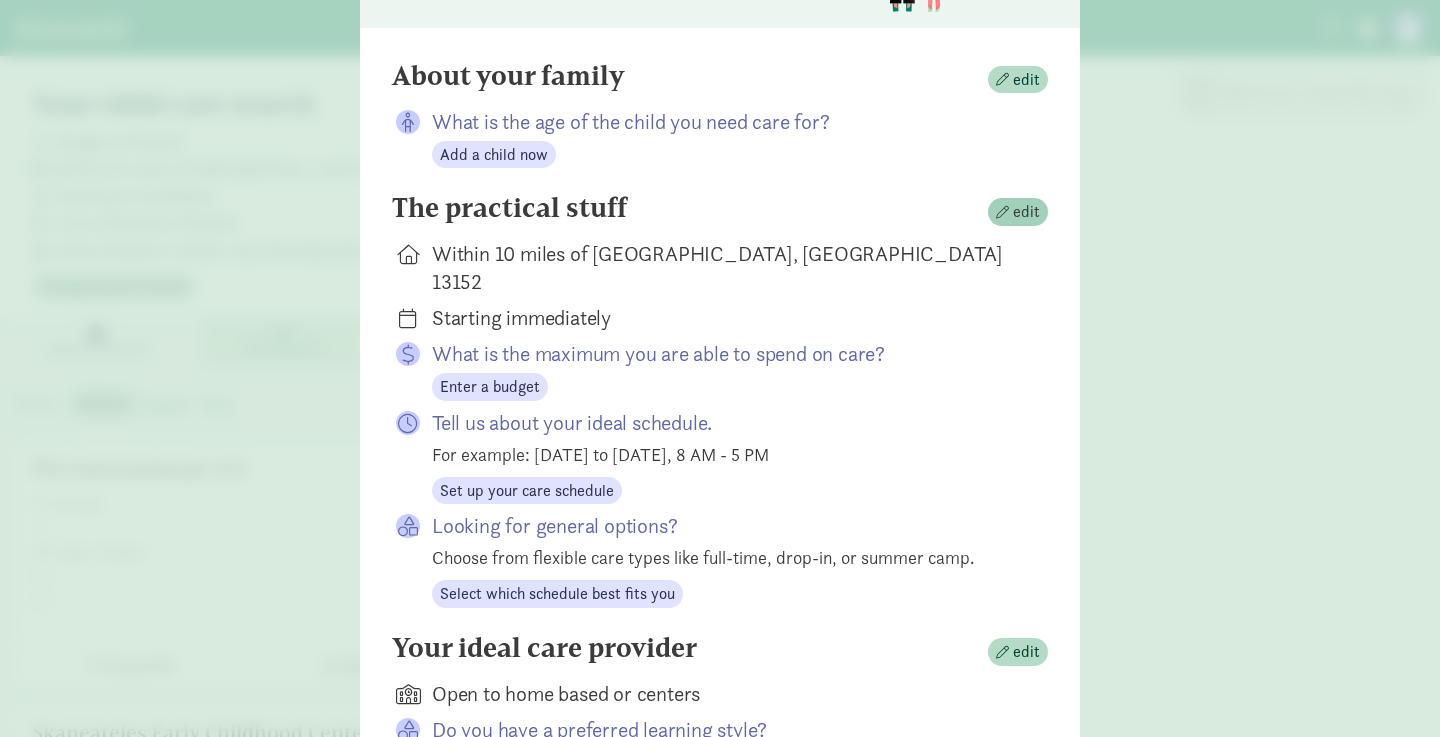 click on "edit" at bounding box center (1026, 212) 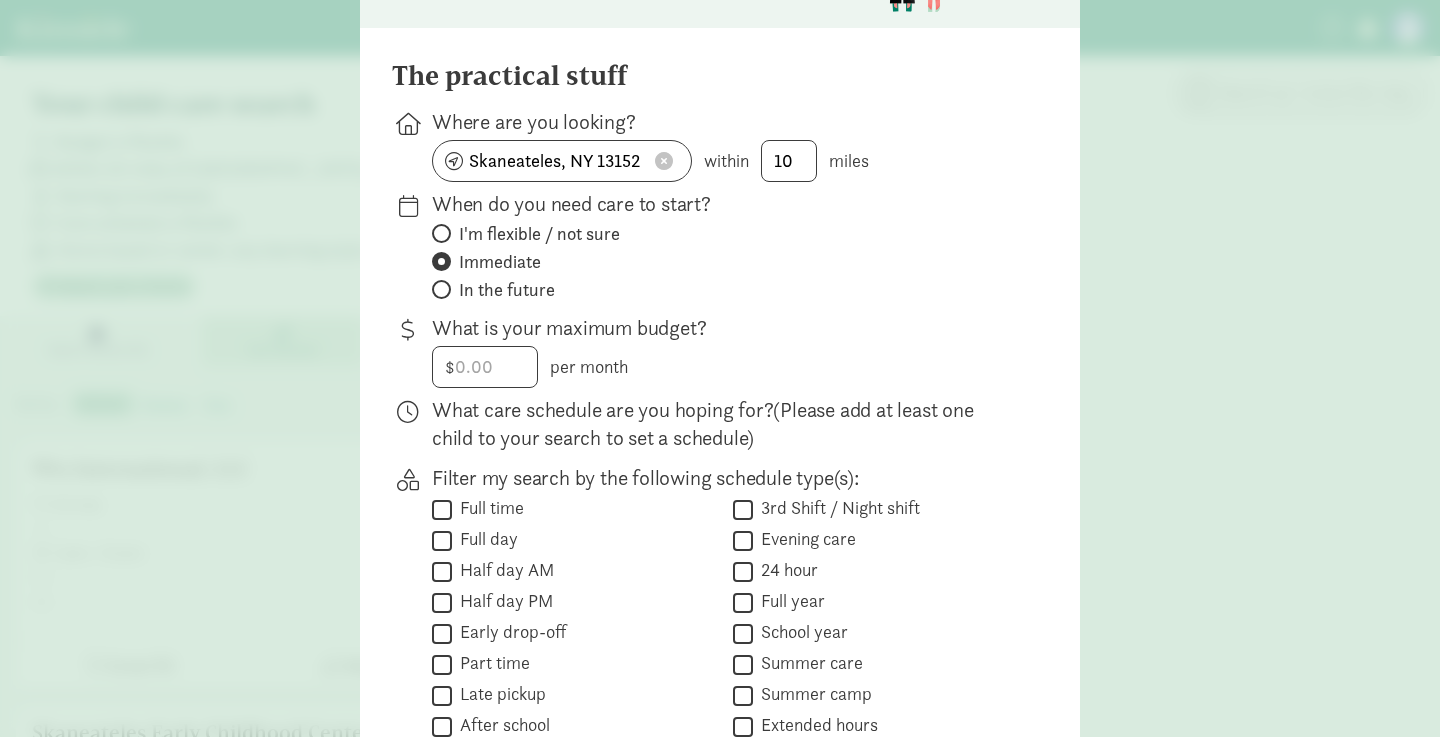 click on "When do you need care to start?         I'm flexible / not sure       Immediate       In the future" 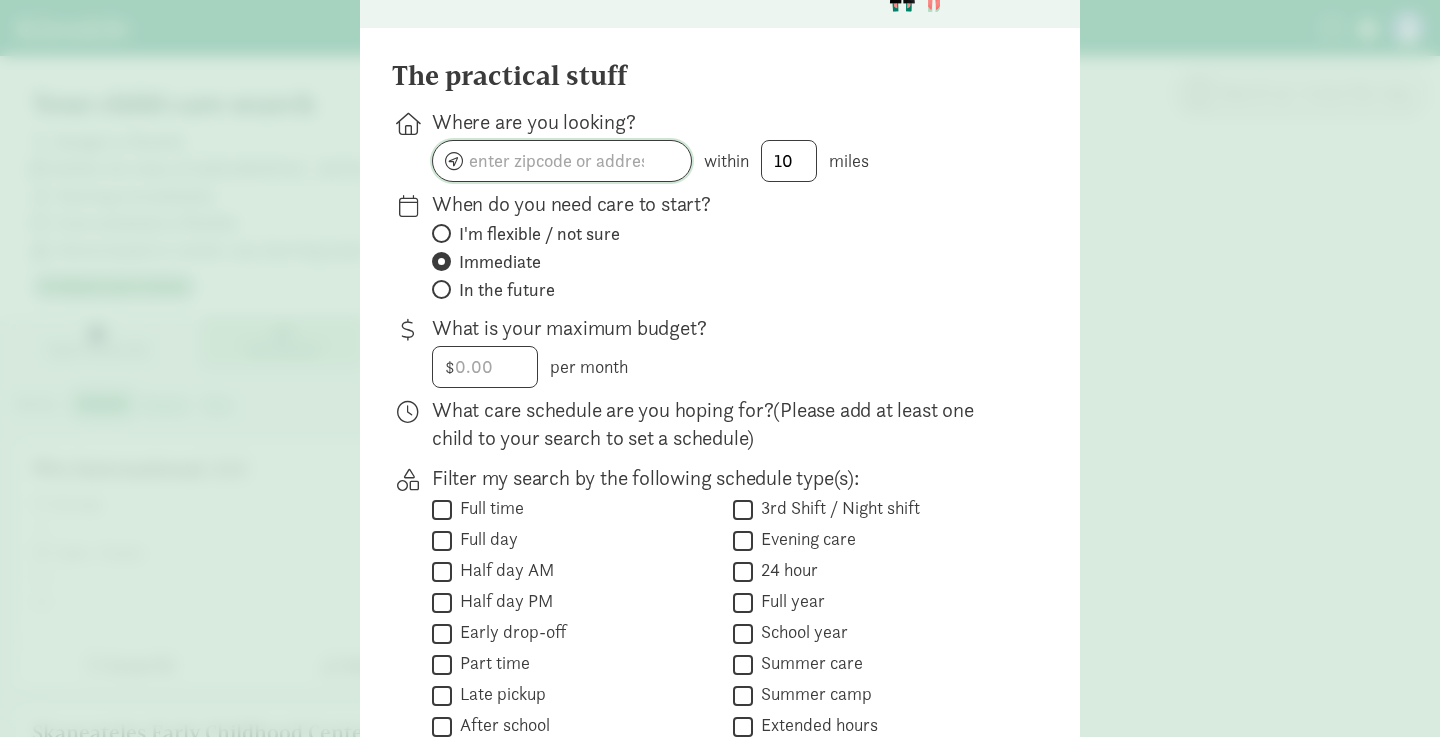 click 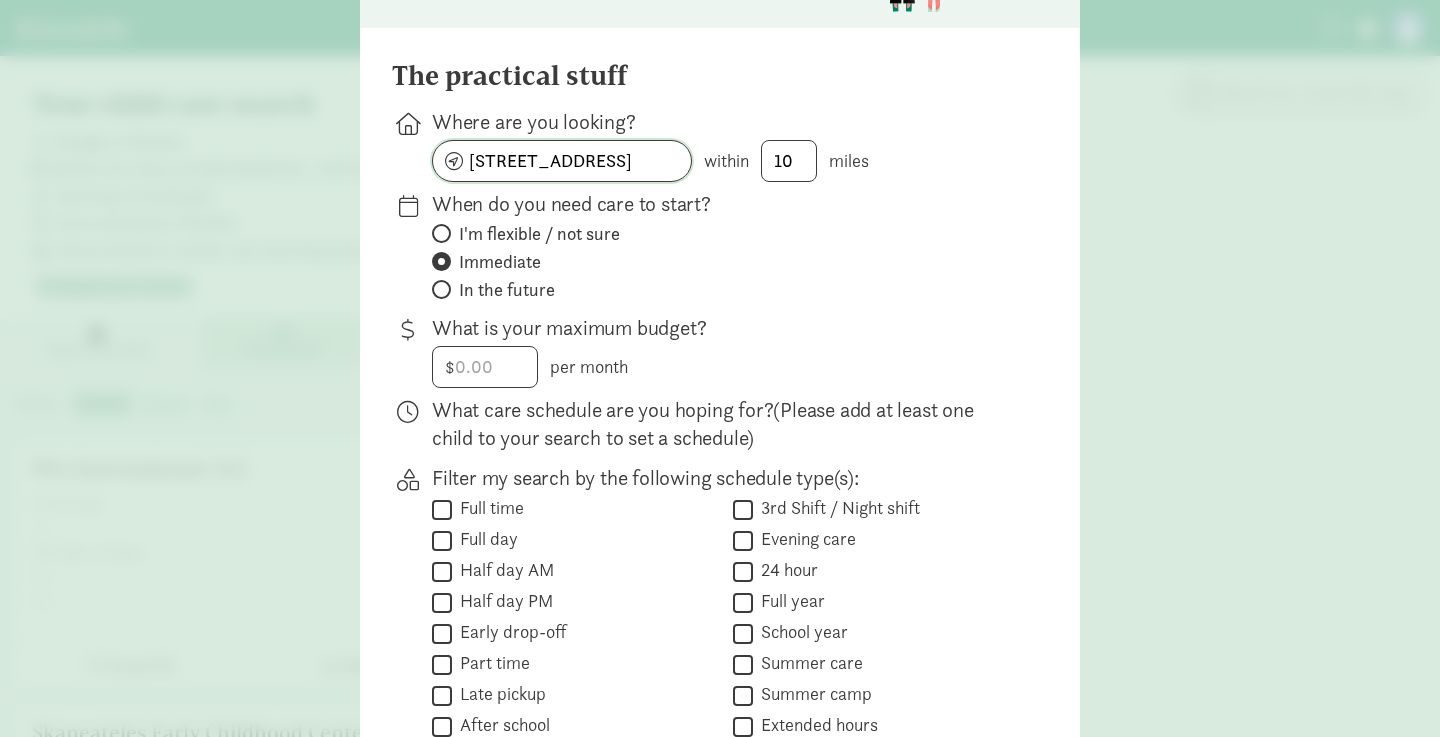 type on "[STREET_ADDRESS]" 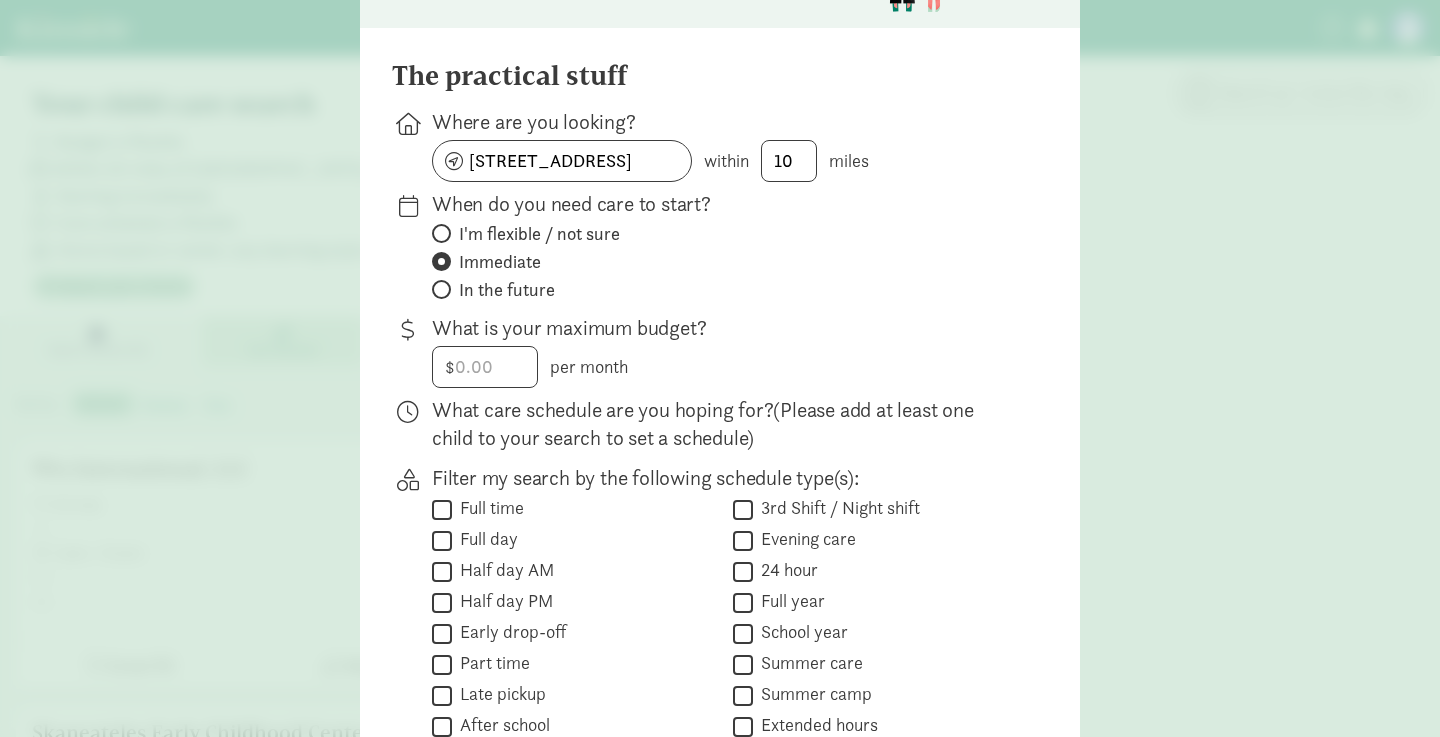click on "In the future" 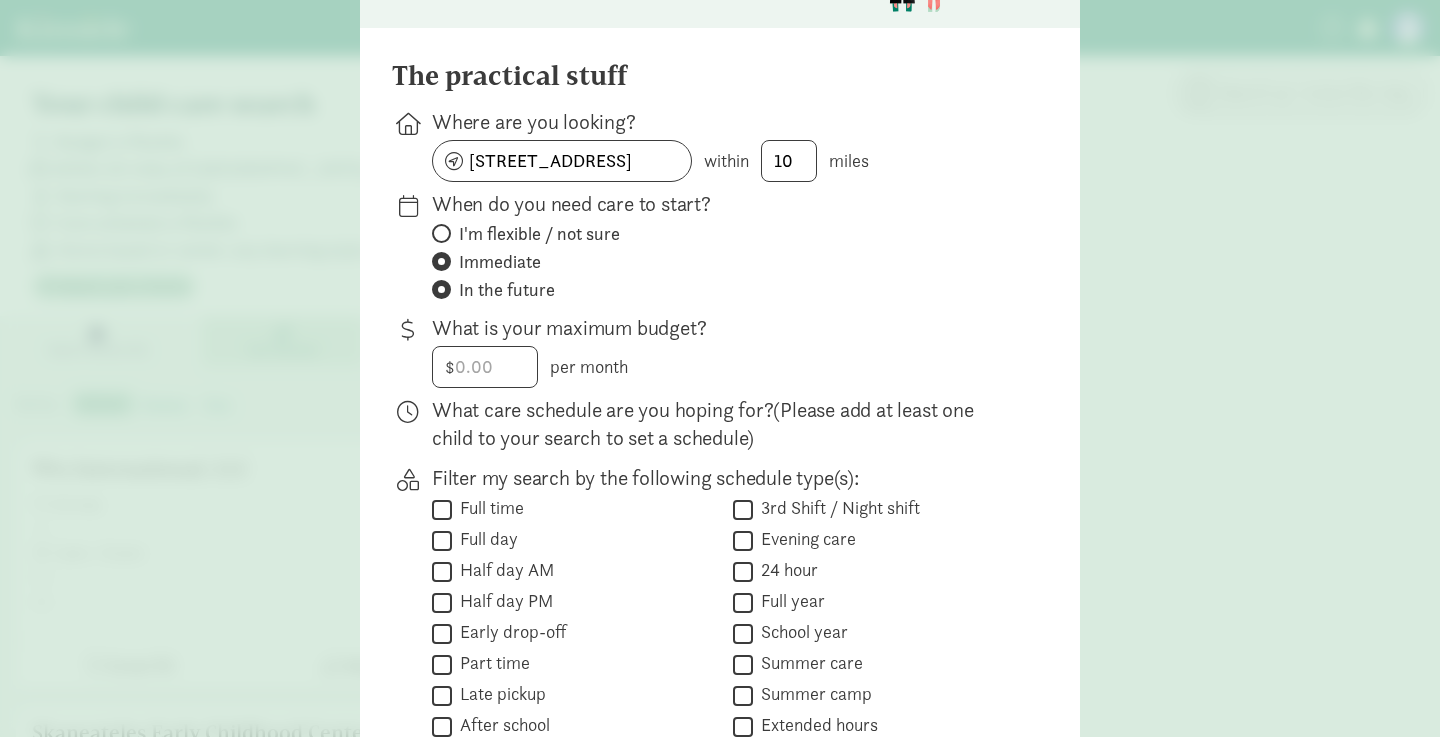 radio on "false" 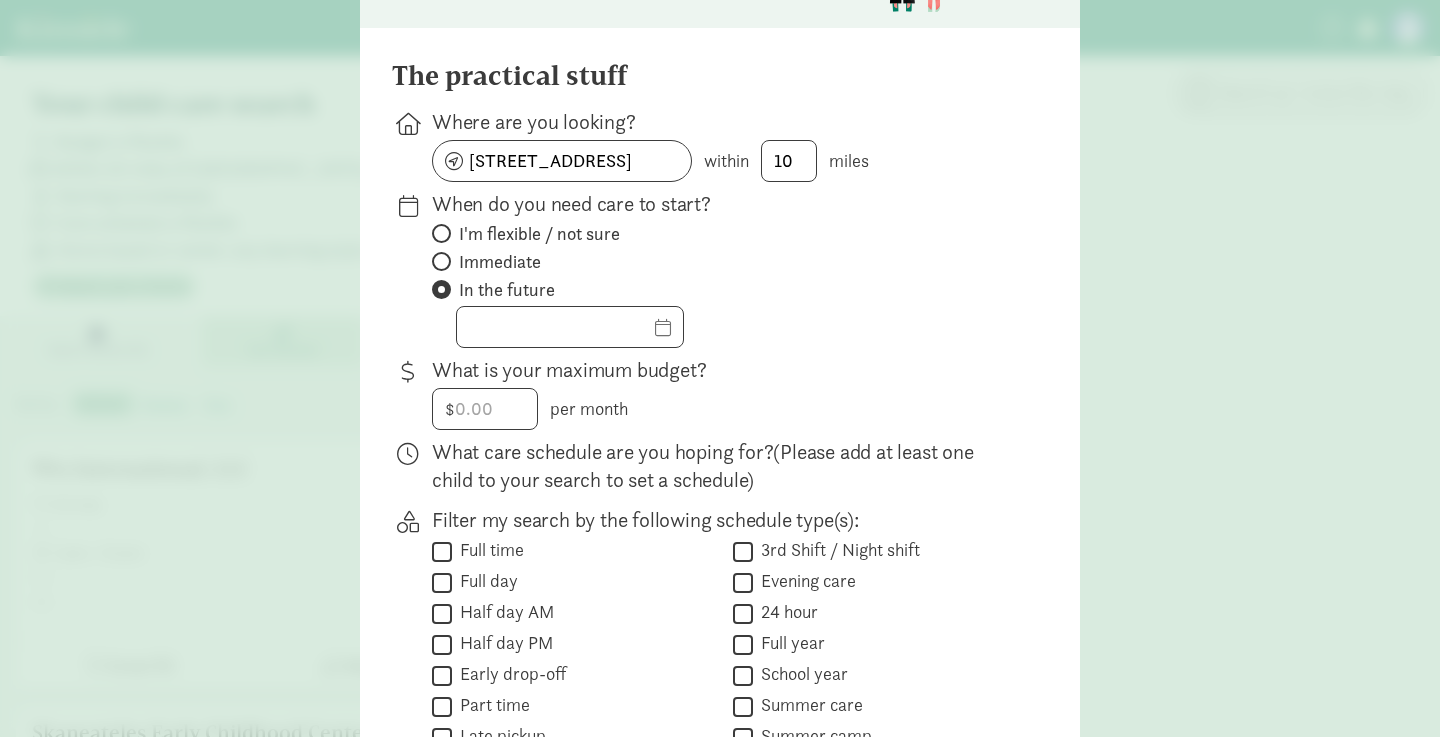 click on "I'm flexible / not sure" at bounding box center [539, 234] 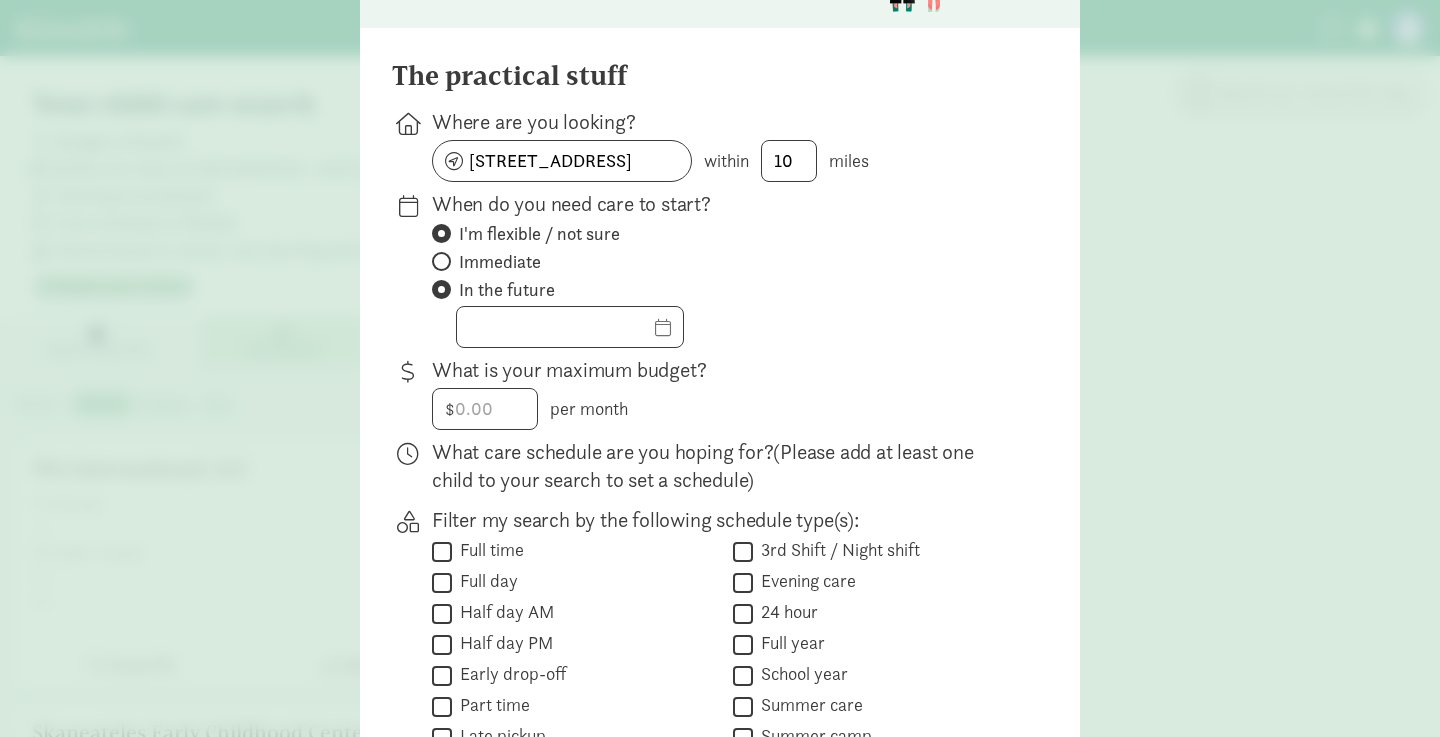 radio on "false" 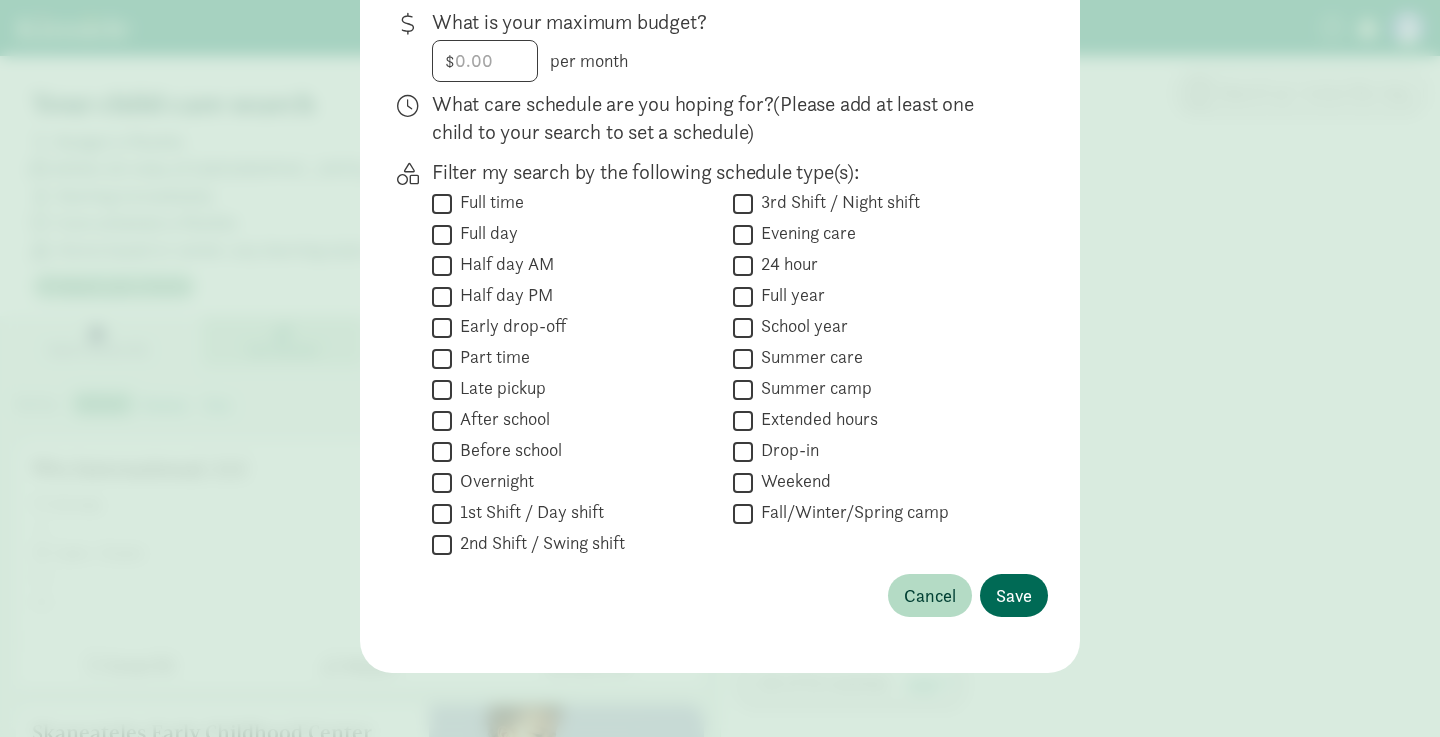 click on "Save" at bounding box center [1014, 595] 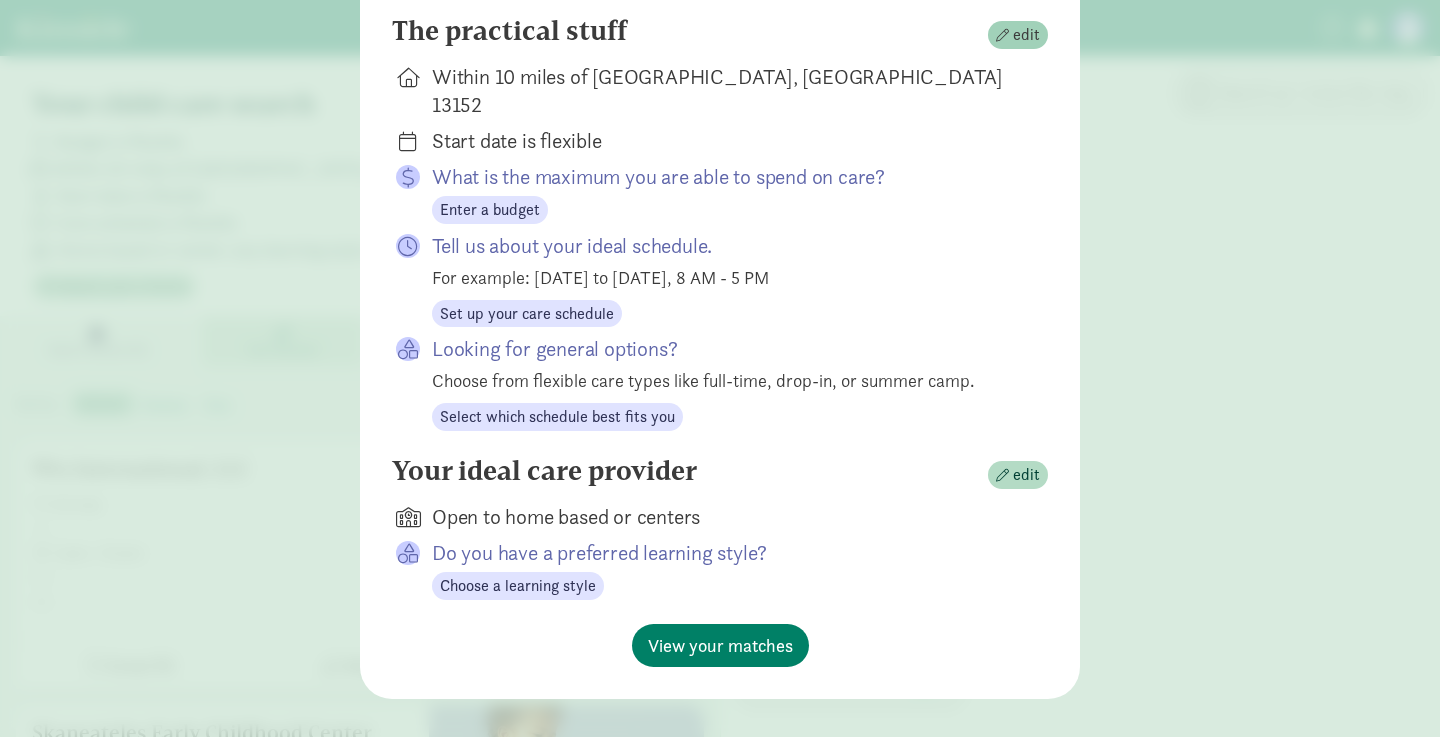 click on "edit" at bounding box center [1026, 35] 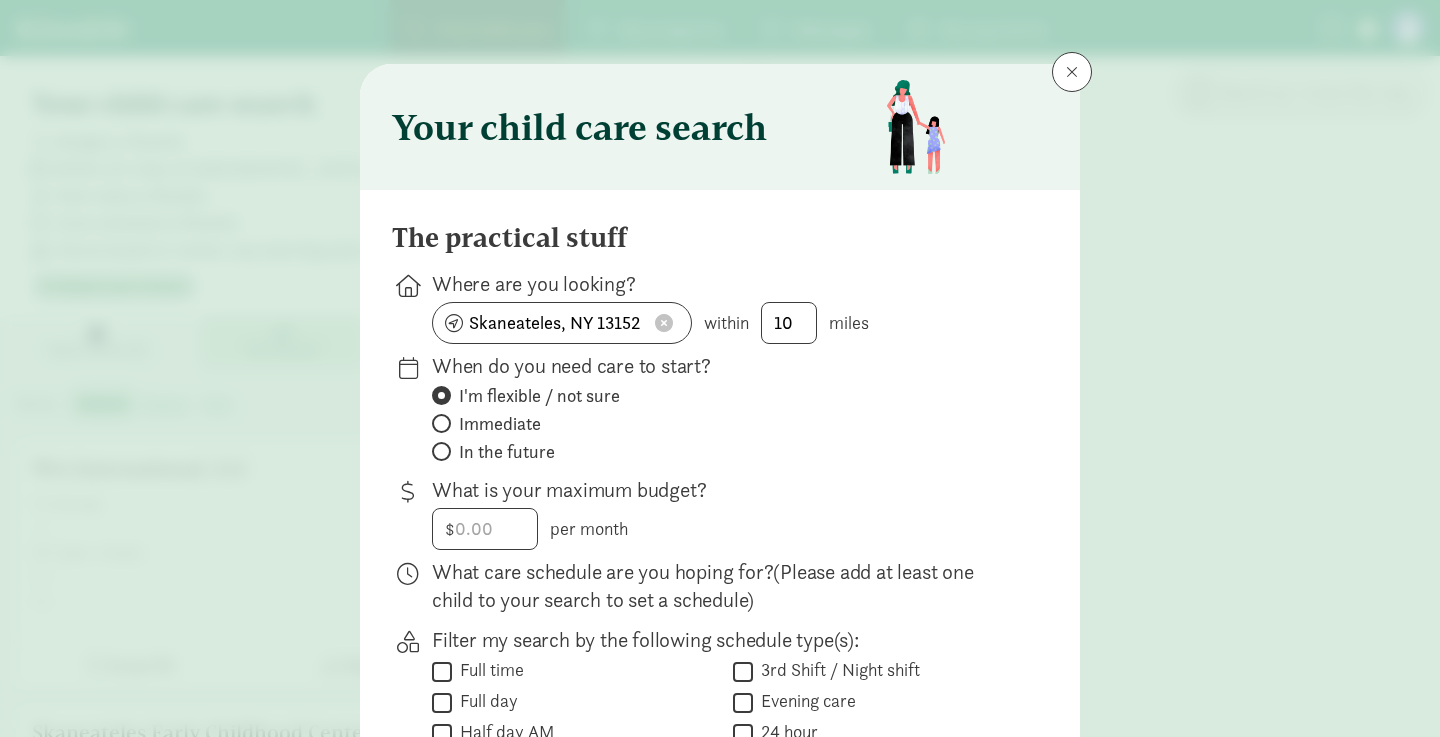 scroll, scrollTop: 0, scrollLeft: 0, axis: both 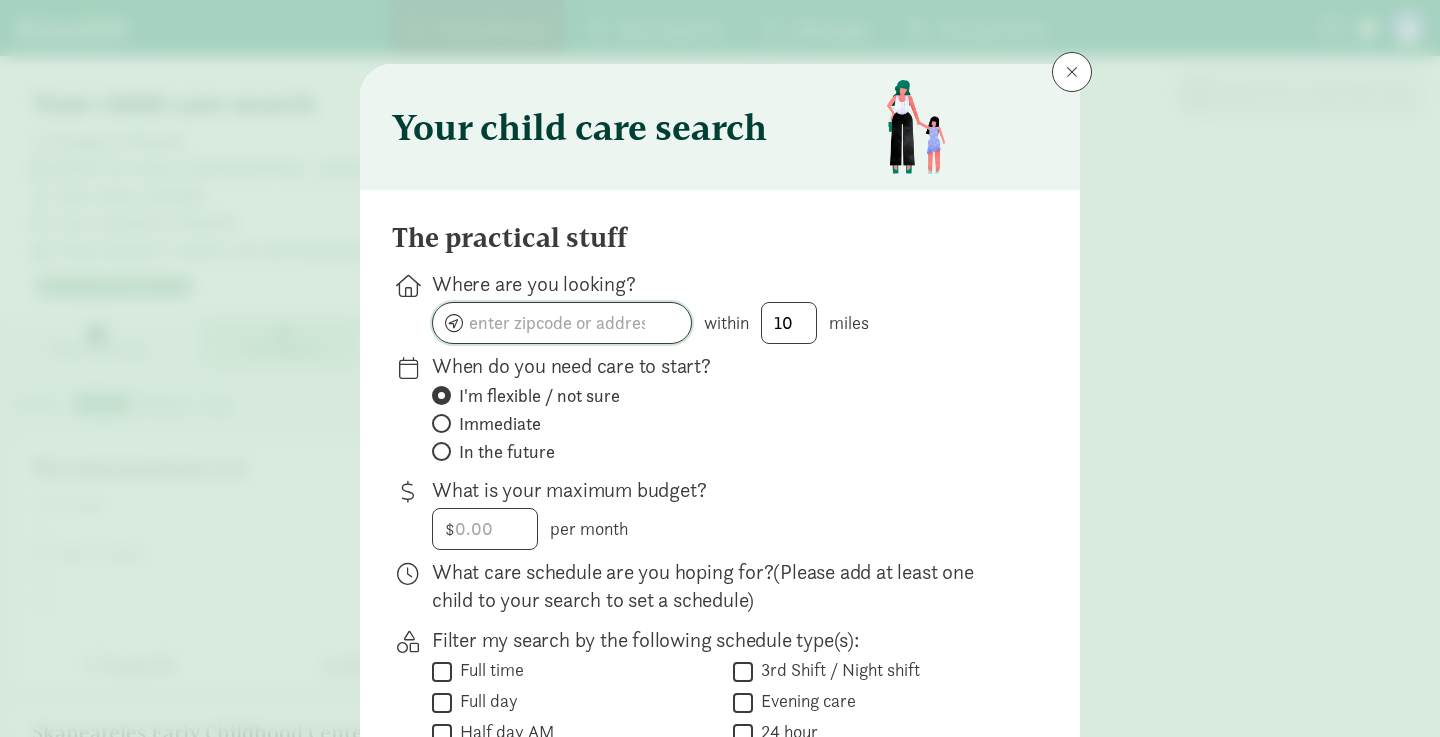 click 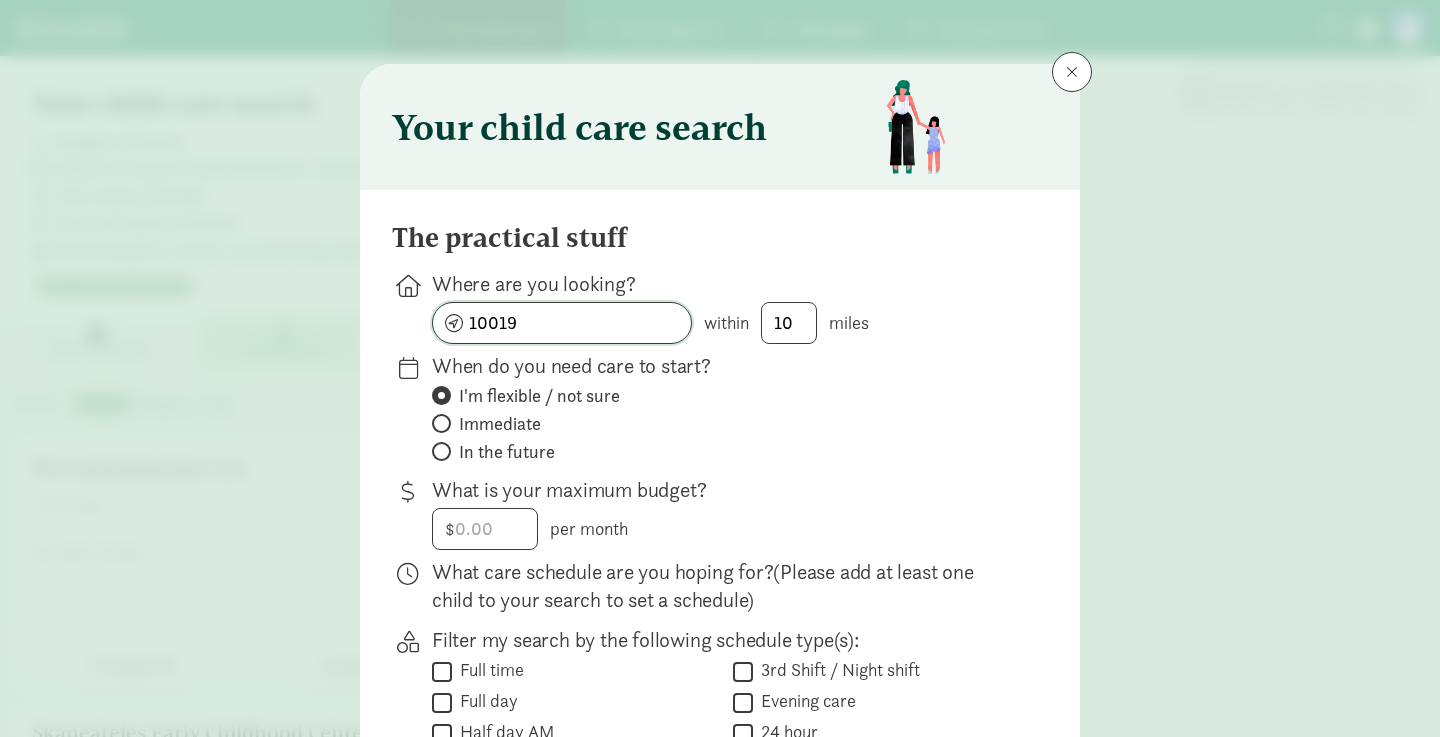 type on "10019" 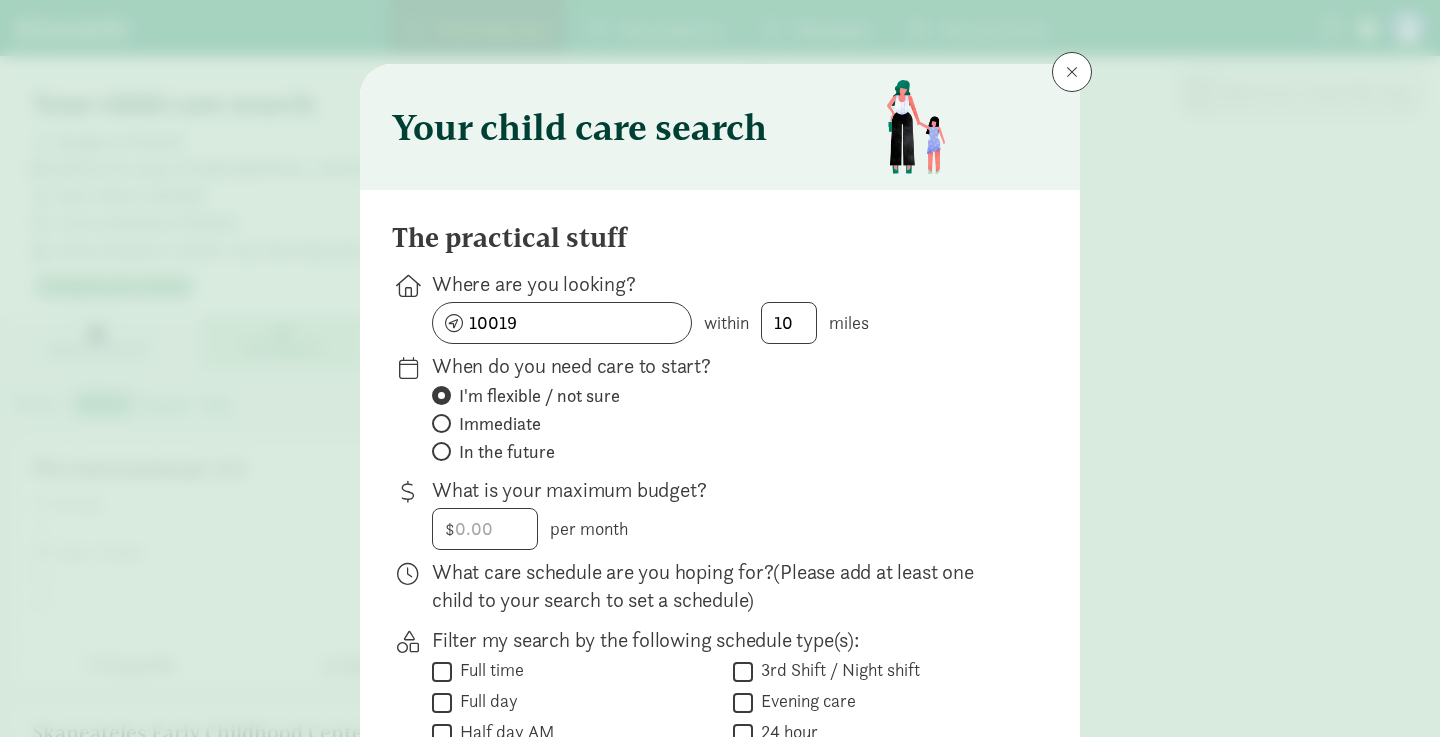 click on "I'm flexible / not sure" 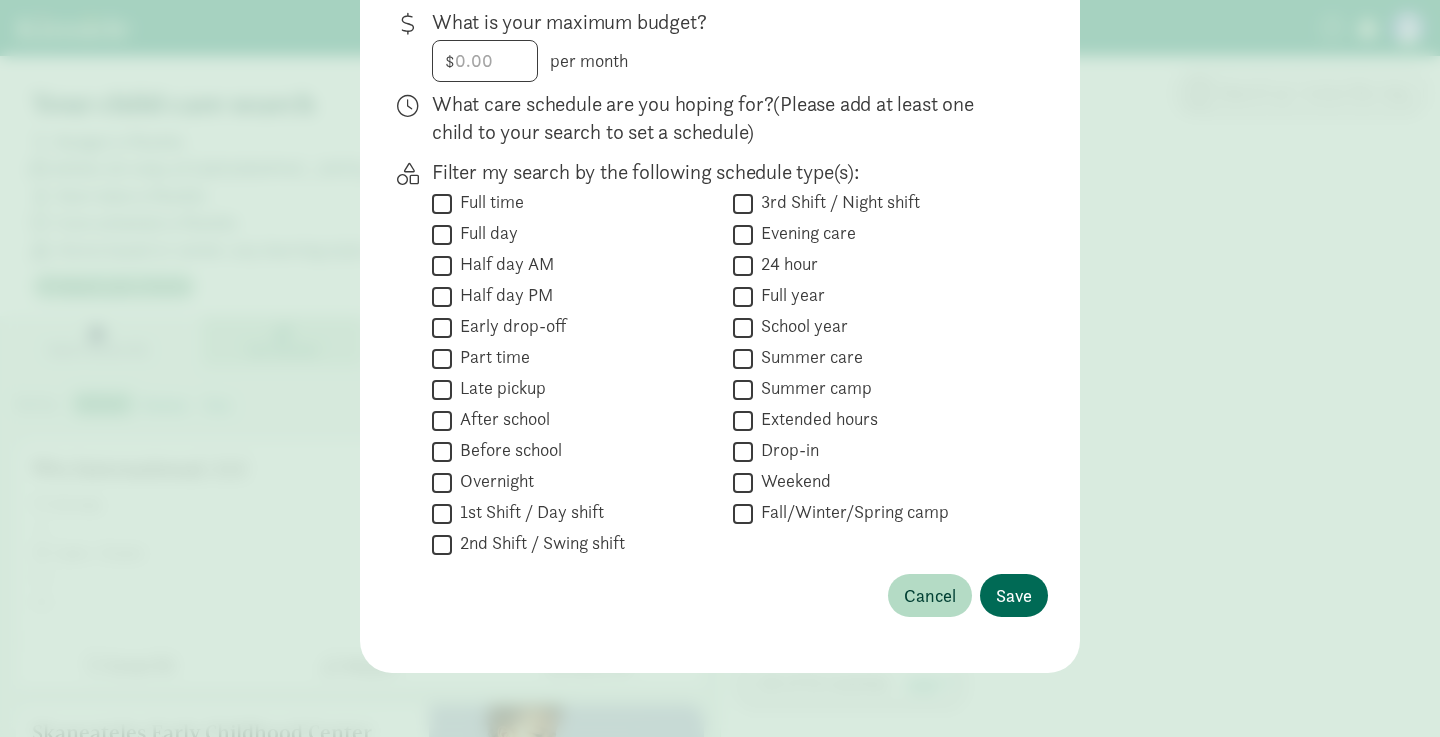 click on "Save" at bounding box center (1014, 595) 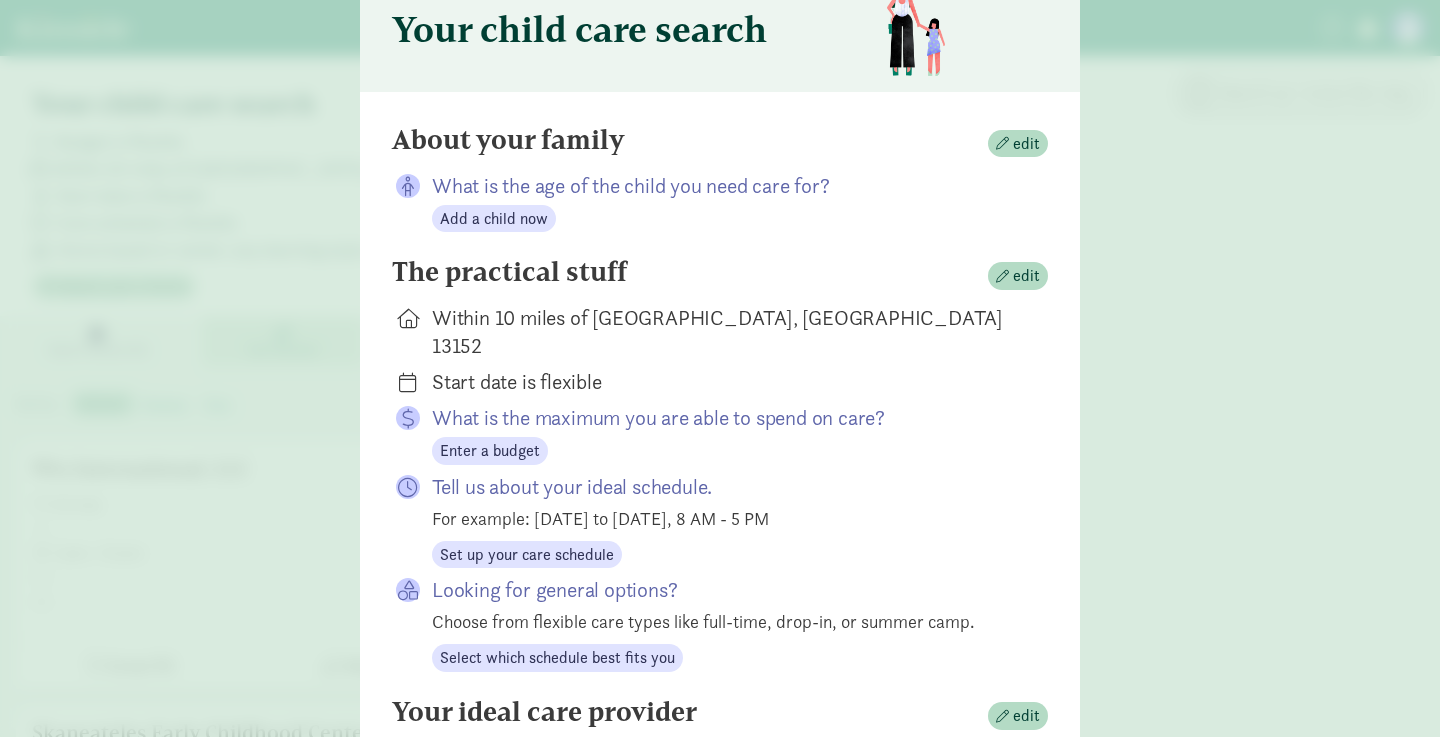 scroll, scrollTop: 97, scrollLeft: 0, axis: vertical 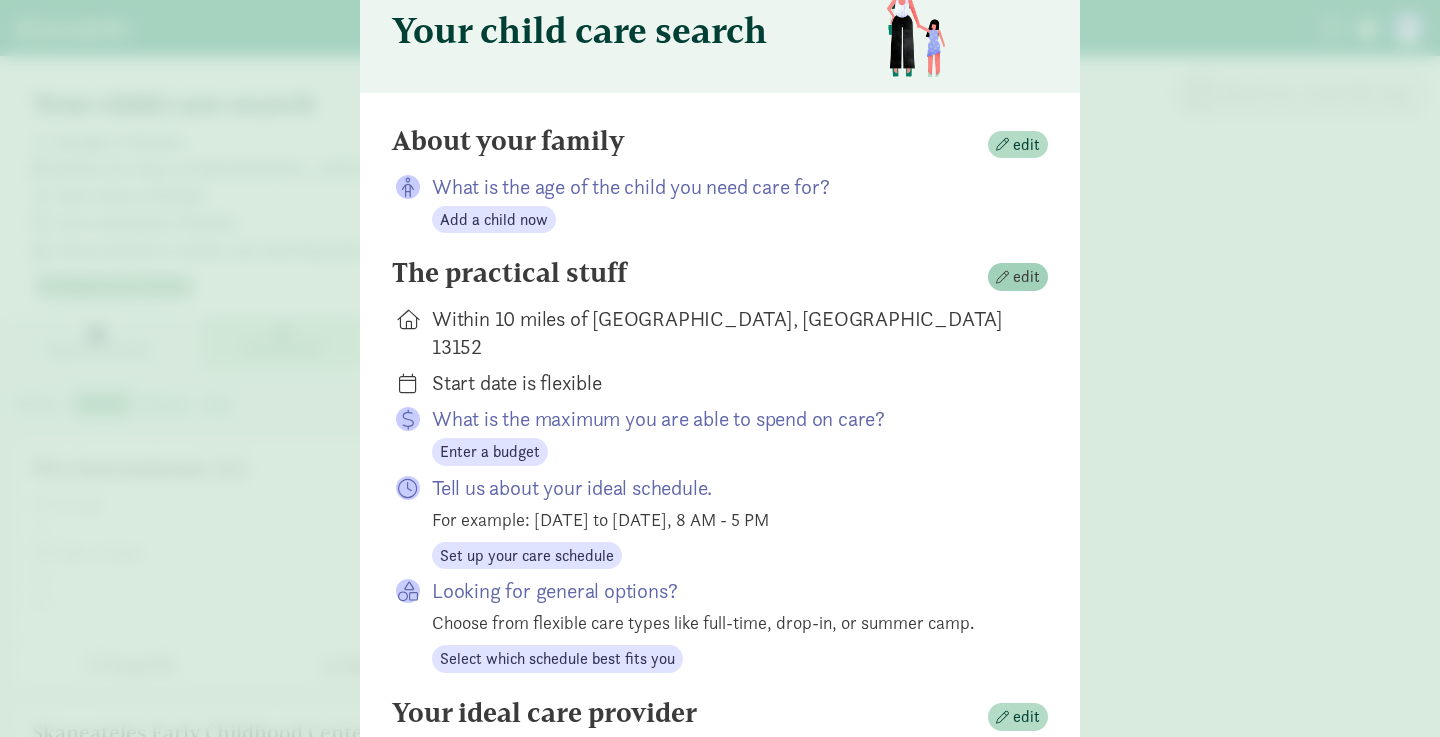 click on "edit" at bounding box center (1026, 277) 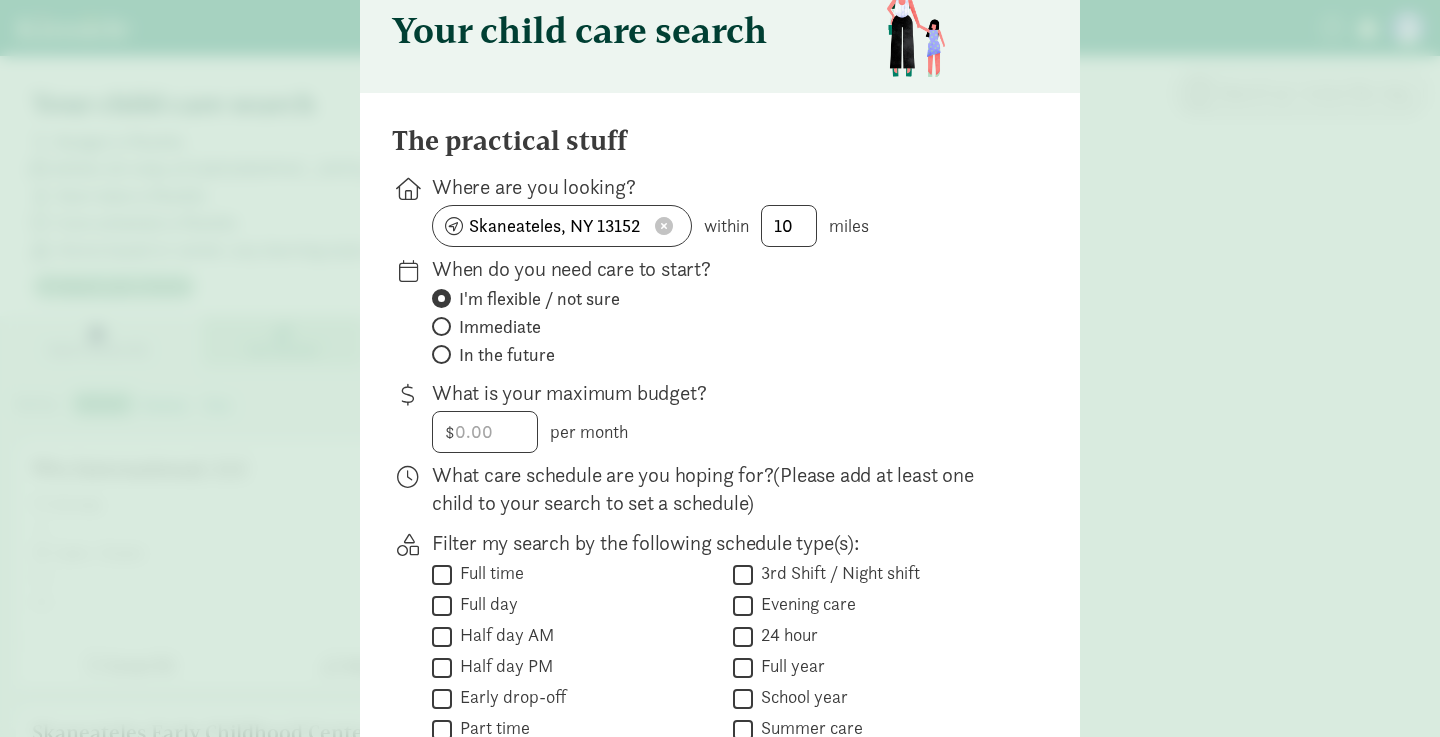 click at bounding box center [664, 226] 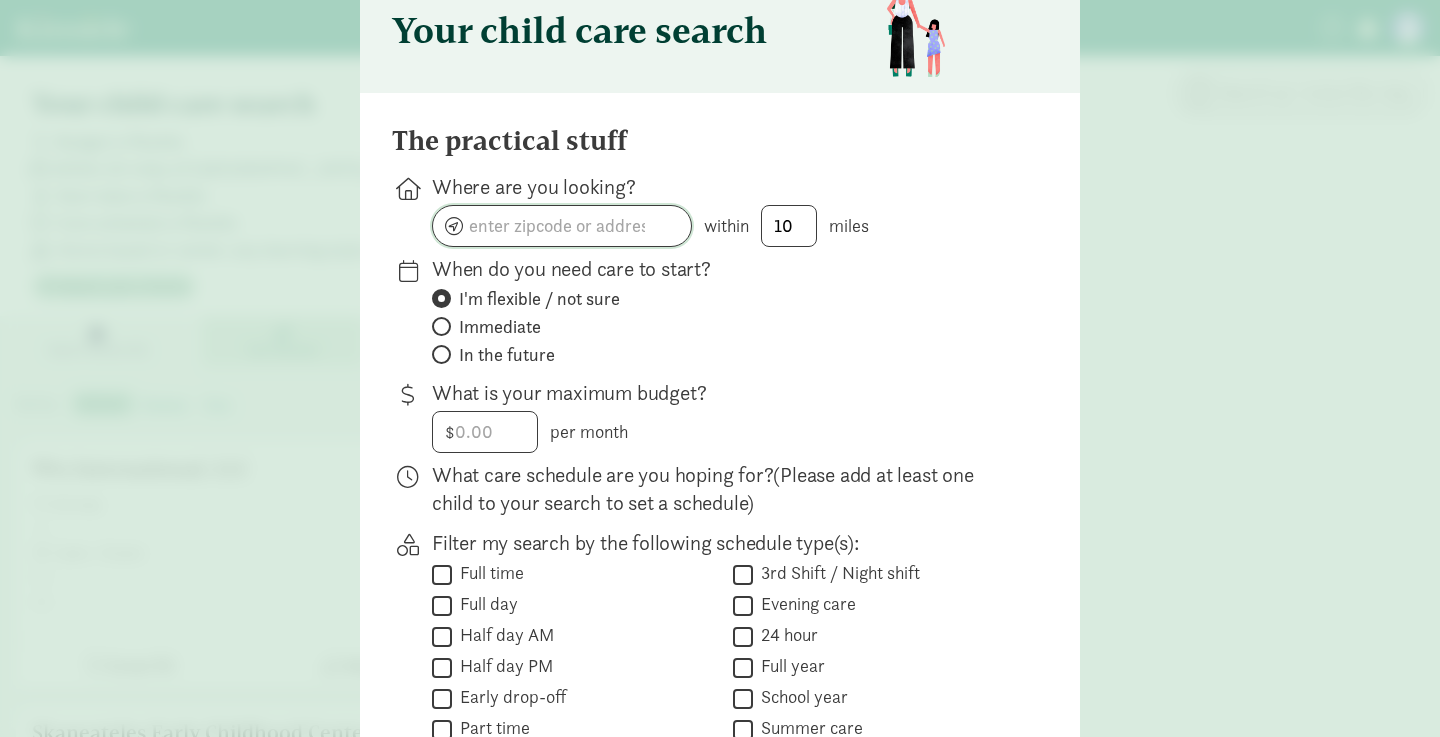 click 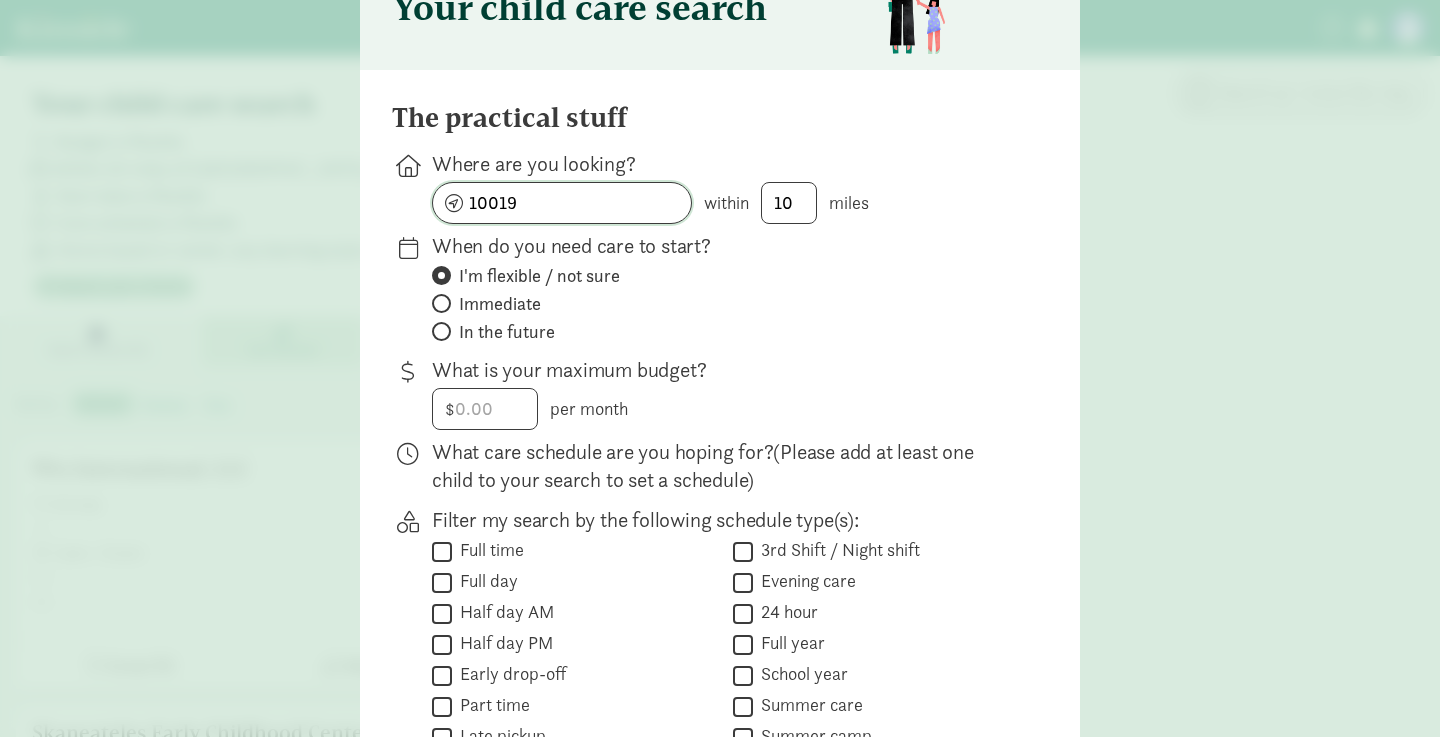 scroll, scrollTop: 147, scrollLeft: 0, axis: vertical 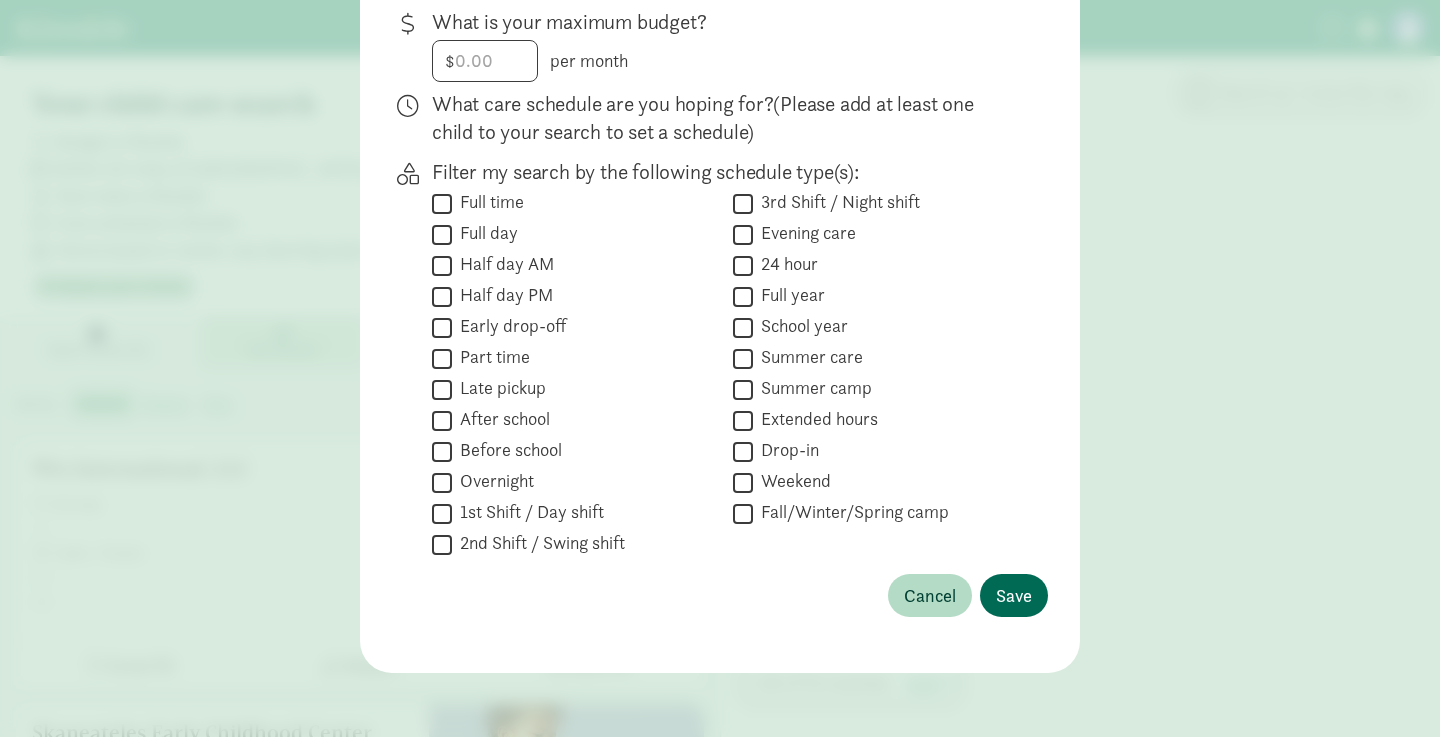 type on "10019" 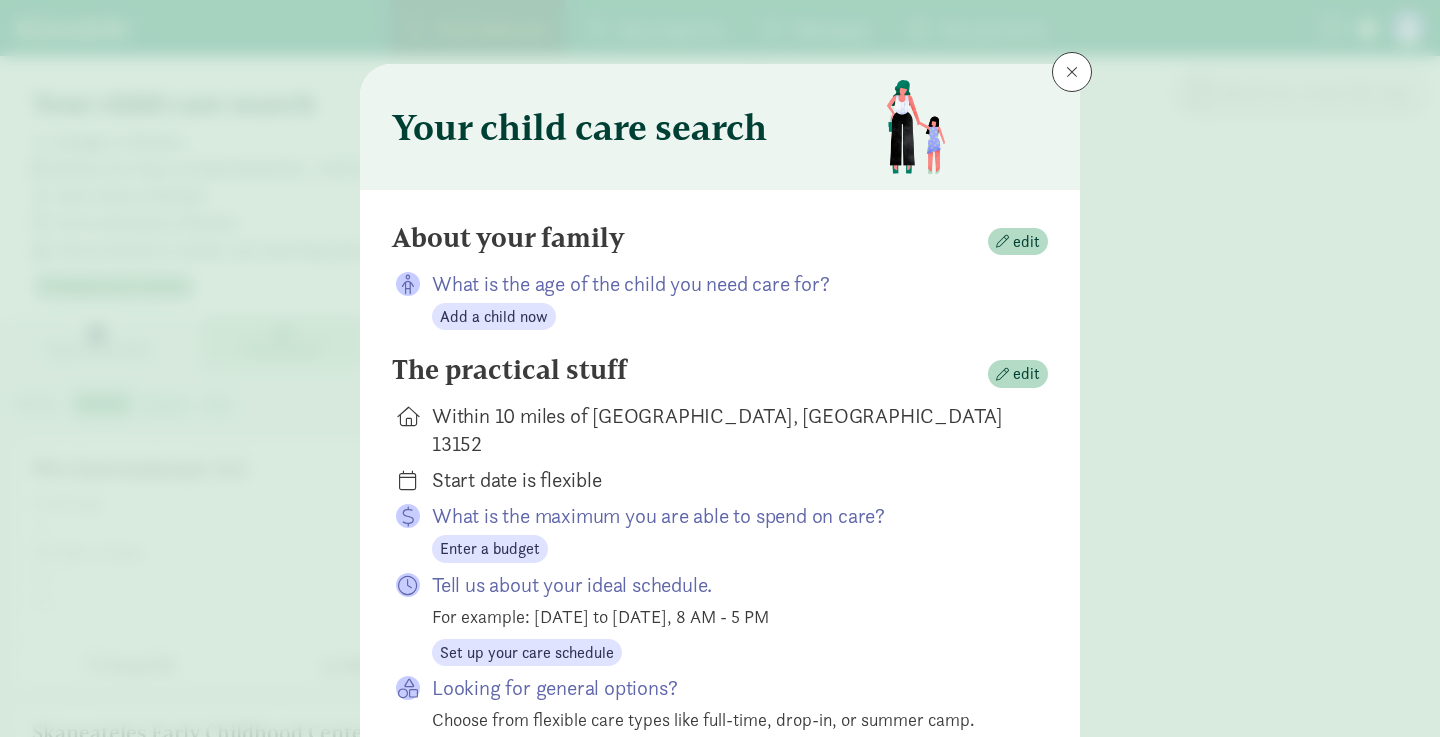 scroll, scrollTop: 0, scrollLeft: 0, axis: both 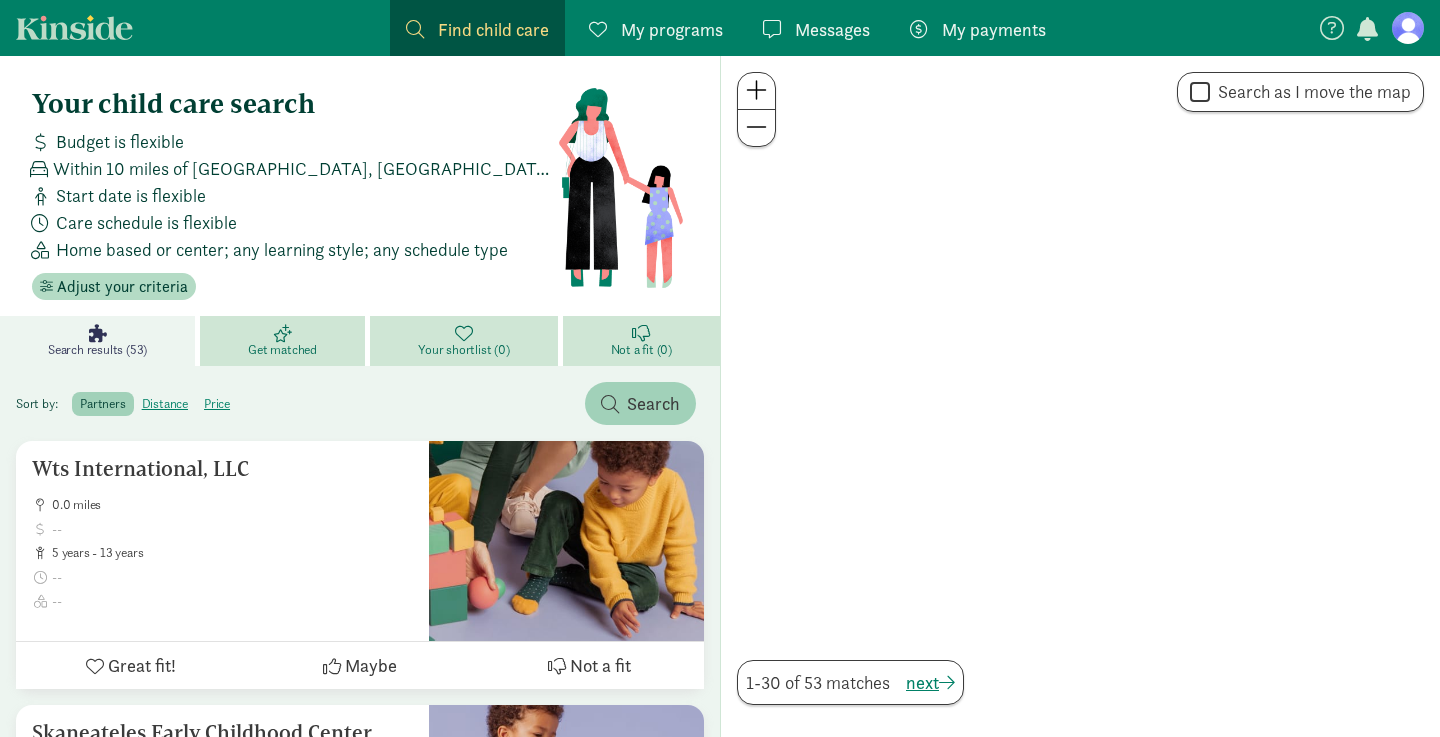 click on "Search" at bounding box center (653, 403) 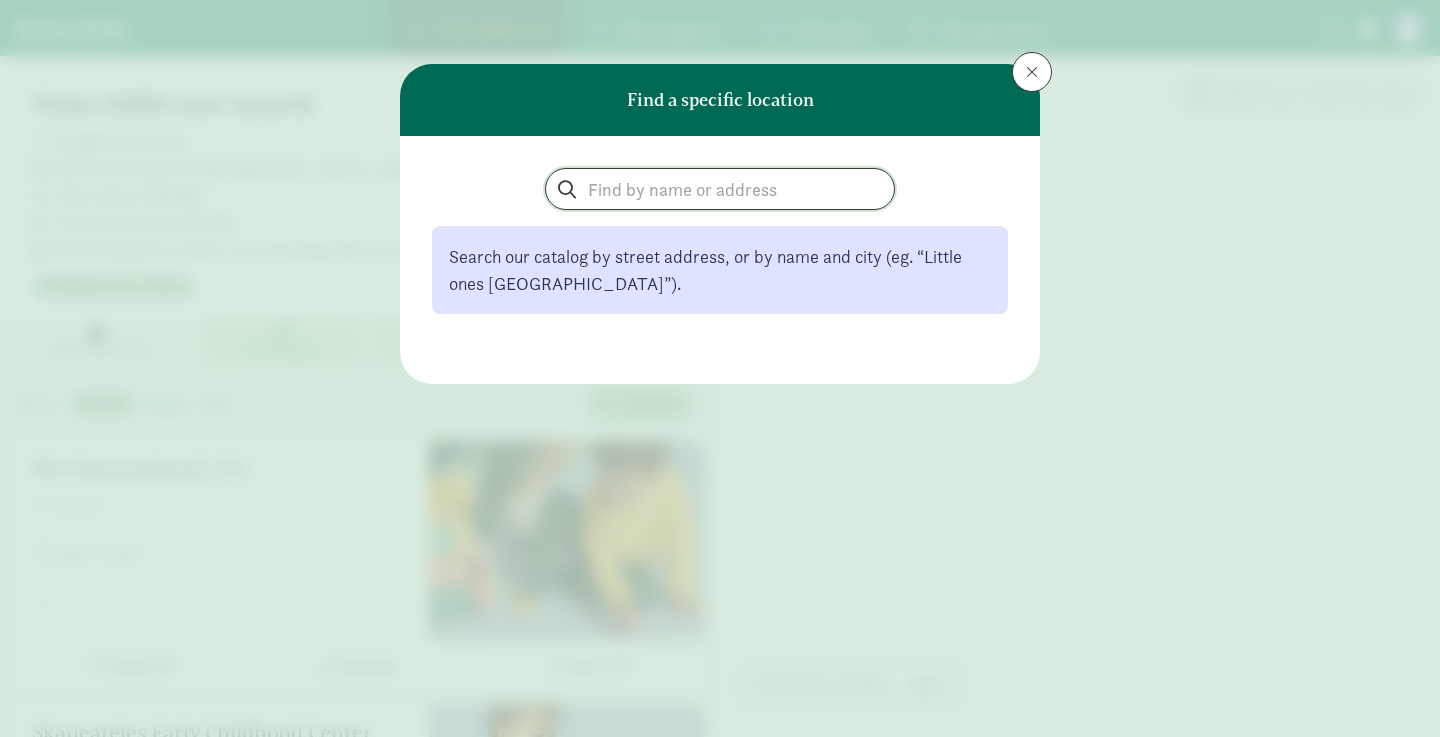 click 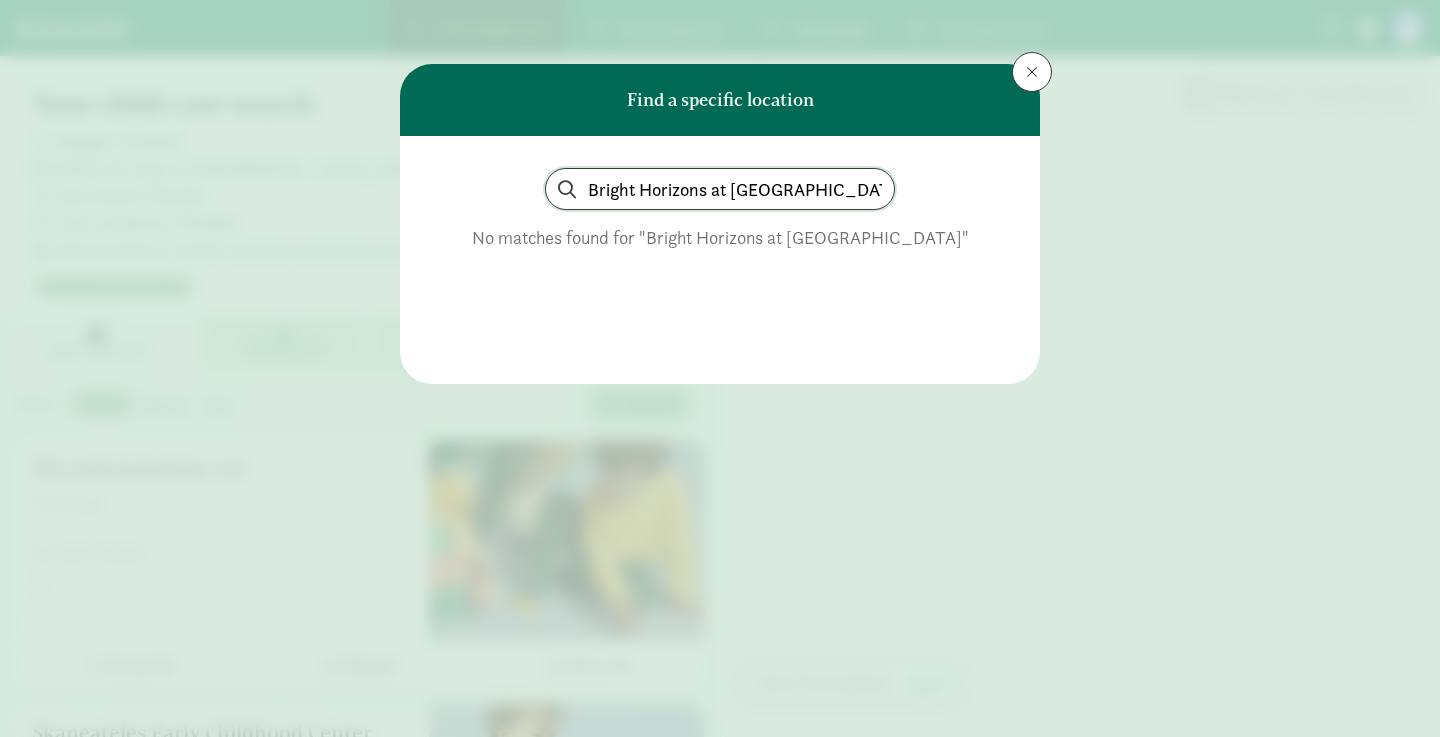 type on "Bright Horizons at [GEOGRAPHIC_DATA]" 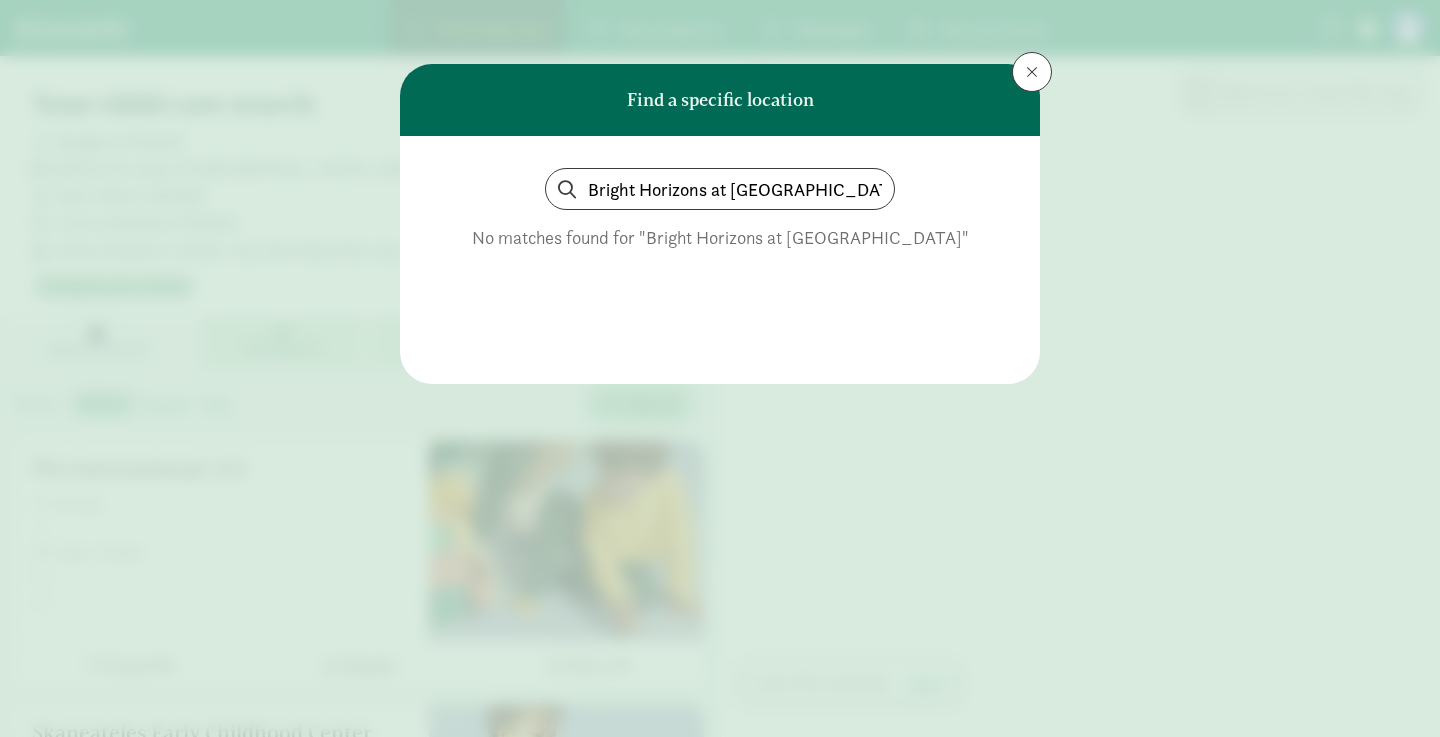 click at bounding box center (1032, 72) 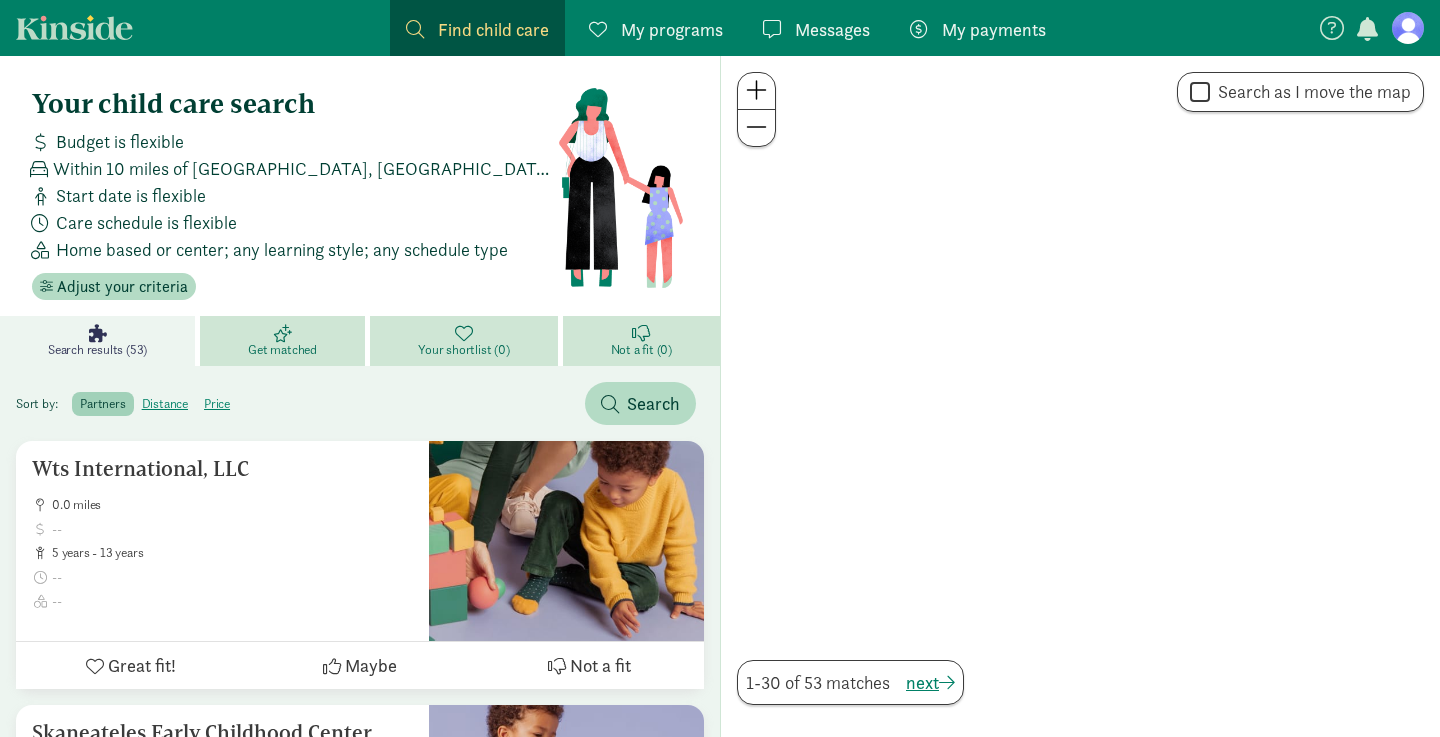scroll, scrollTop: 0, scrollLeft: 0, axis: both 